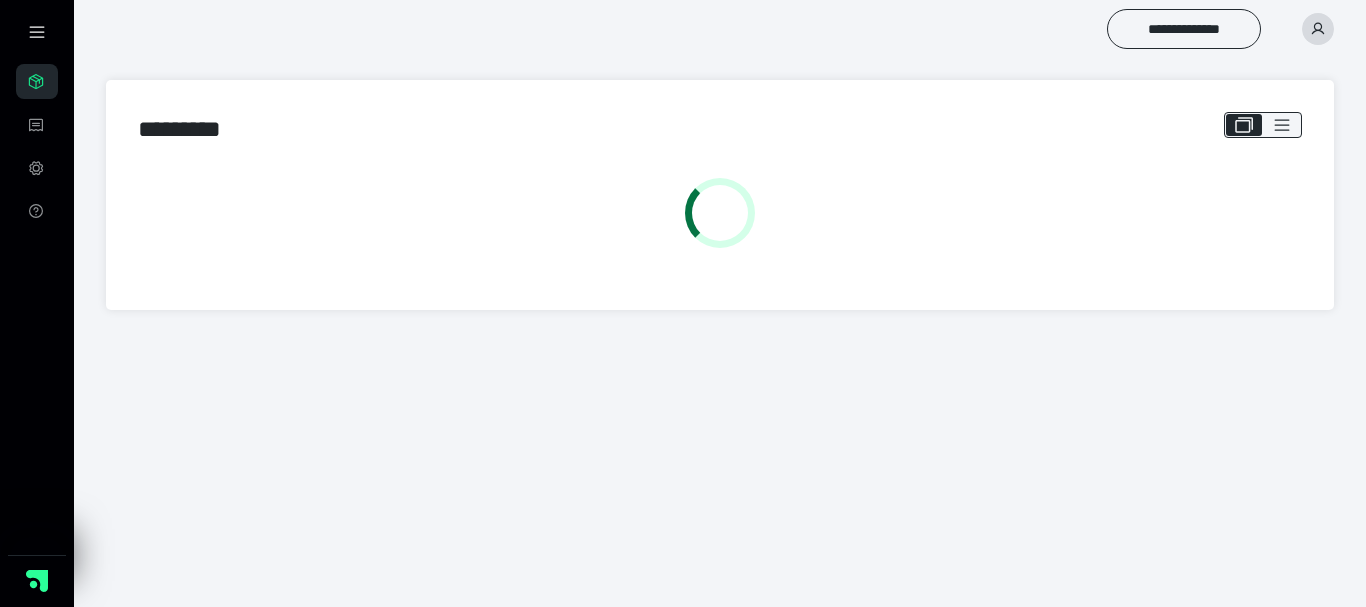 scroll, scrollTop: 0, scrollLeft: 0, axis: both 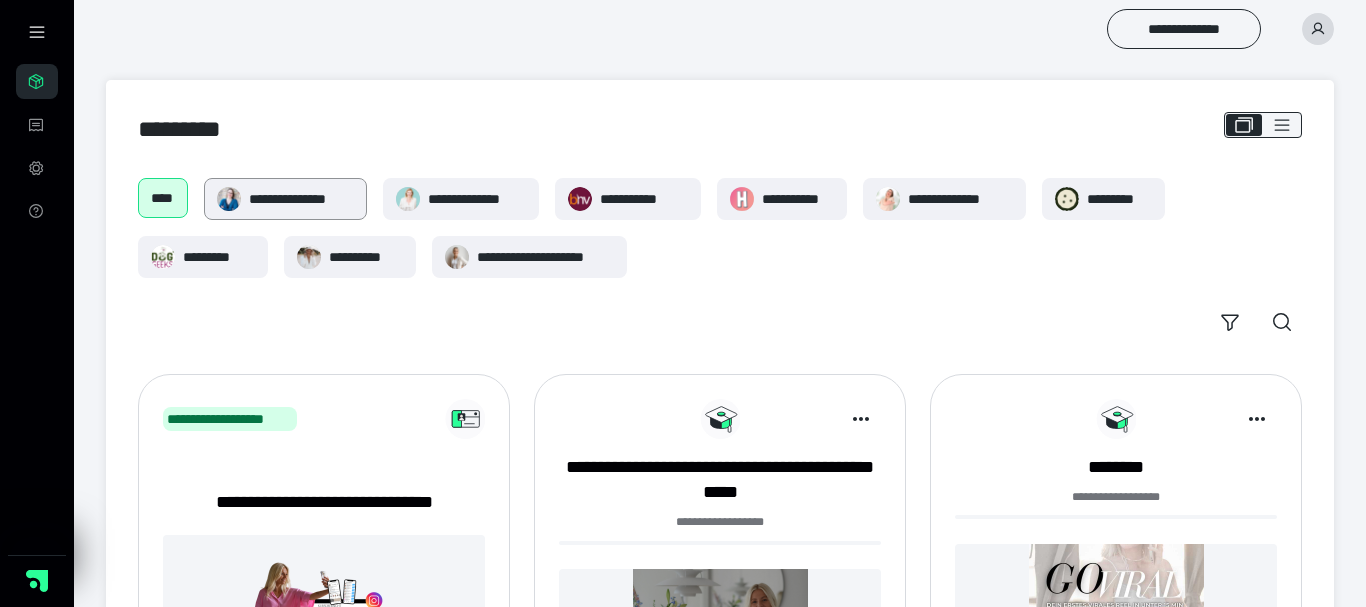 click on "**********" at bounding box center (301, 199) 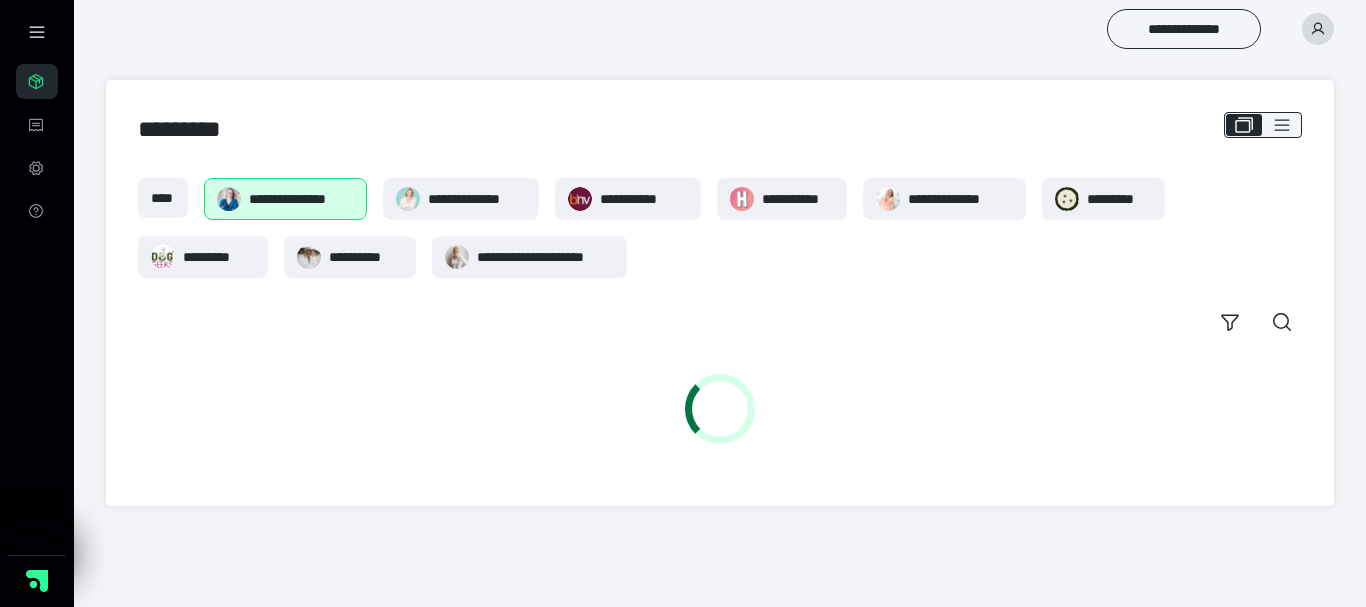 scroll, scrollTop: 0, scrollLeft: 0, axis: both 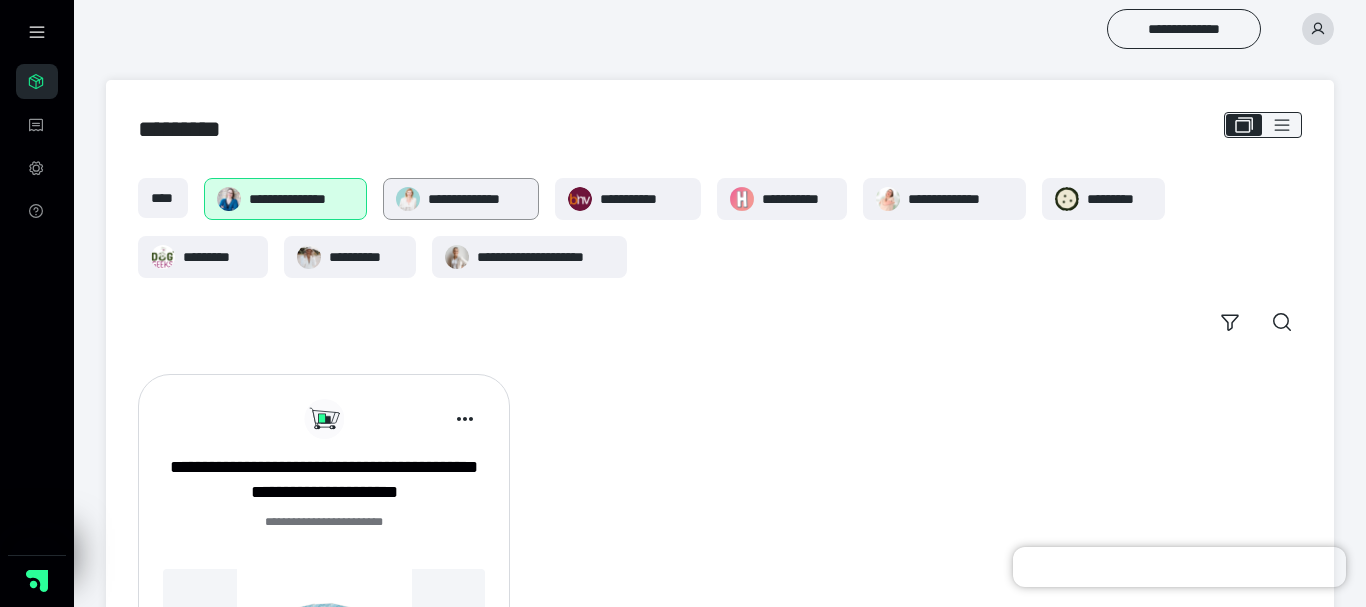 click on "**********" at bounding box center (477, 199) 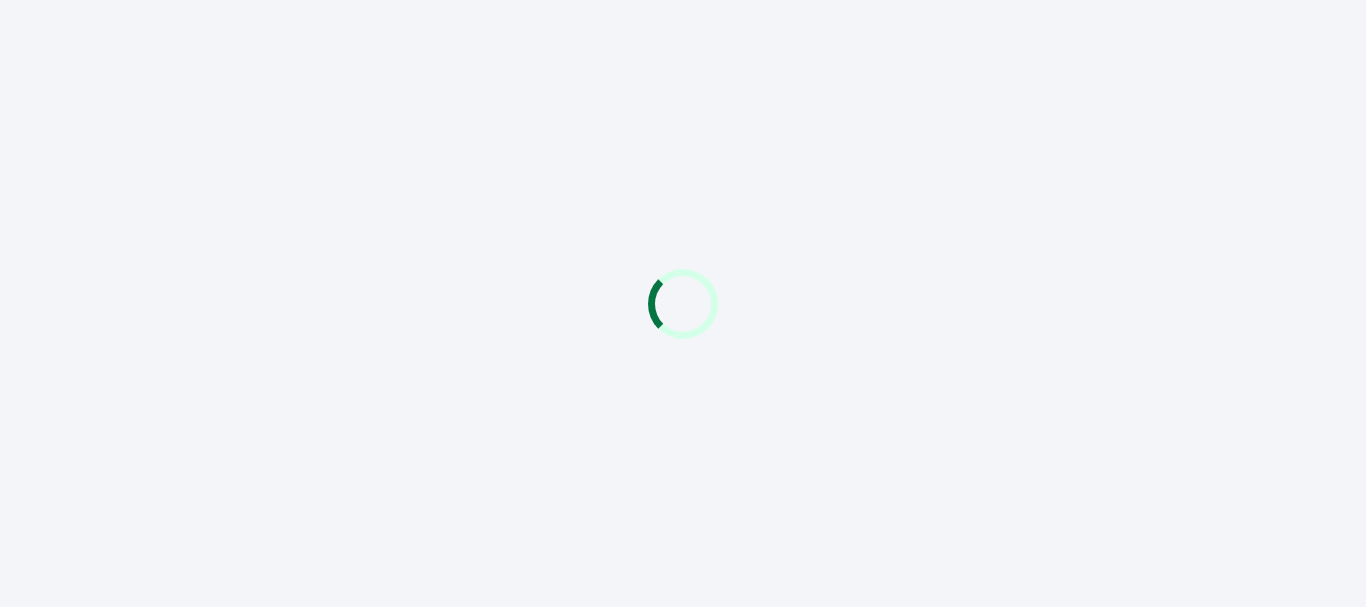 scroll, scrollTop: 0, scrollLeft: 0, axis: both 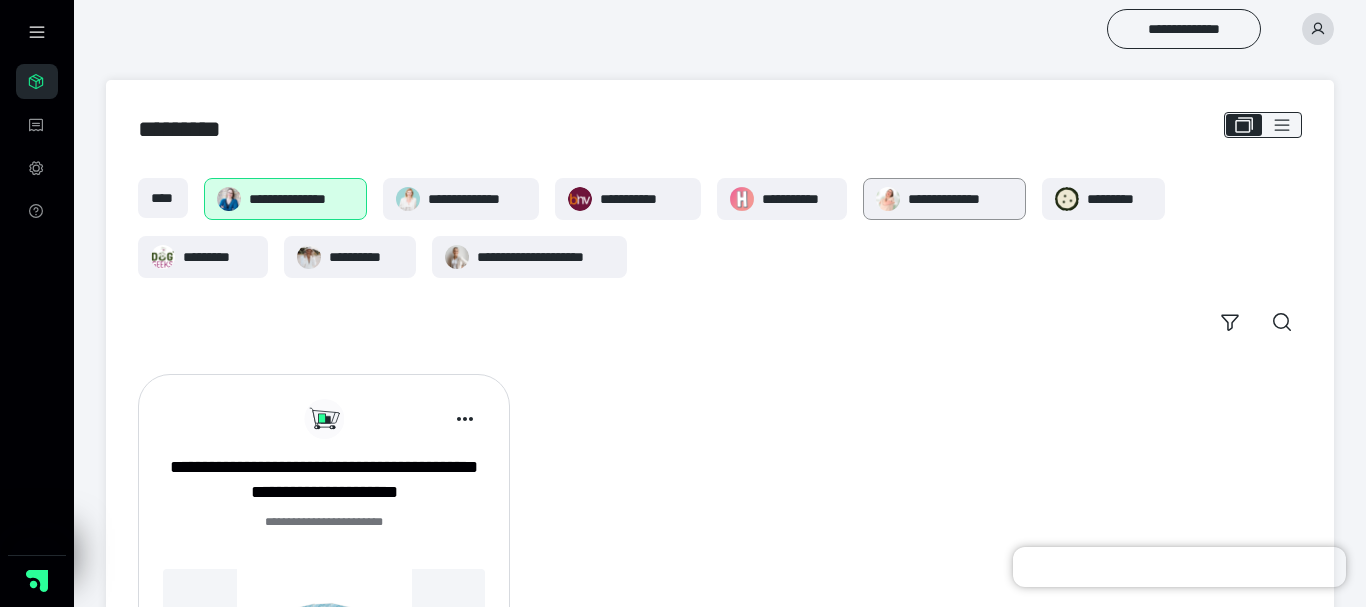 click on "**********" at bounding box center [960, 199] 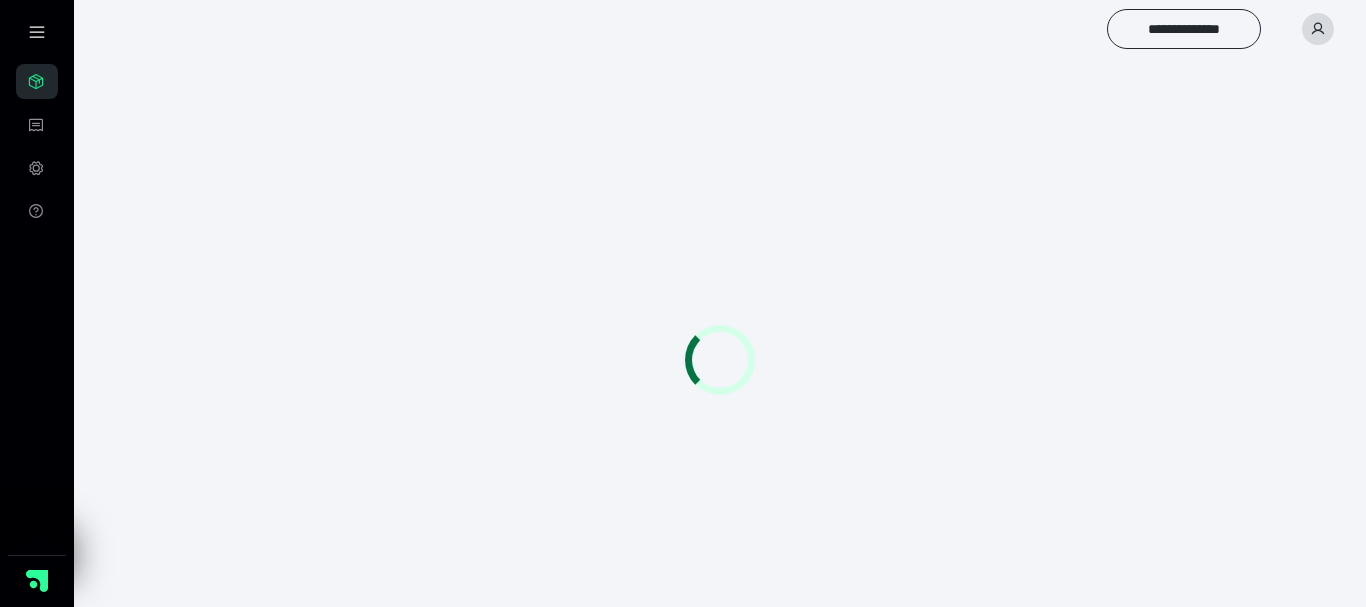 scroll, scrollTop: 0, scrollLeft: 0, axis: both 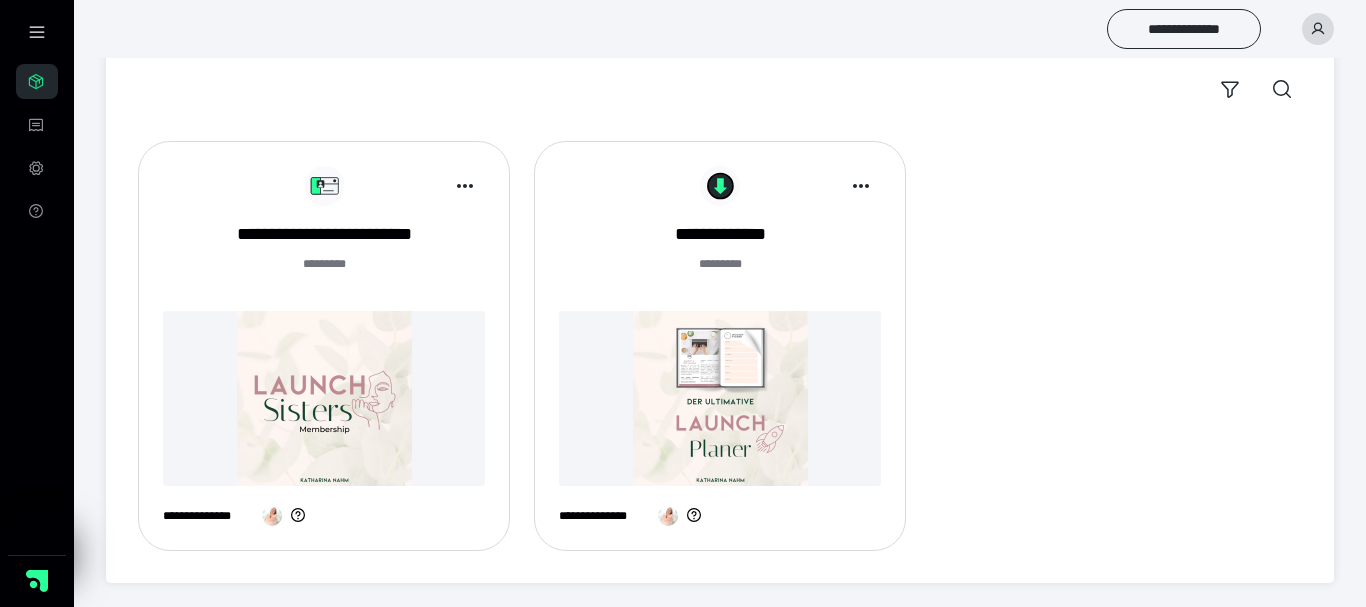 click at bounding box center [324, 398] 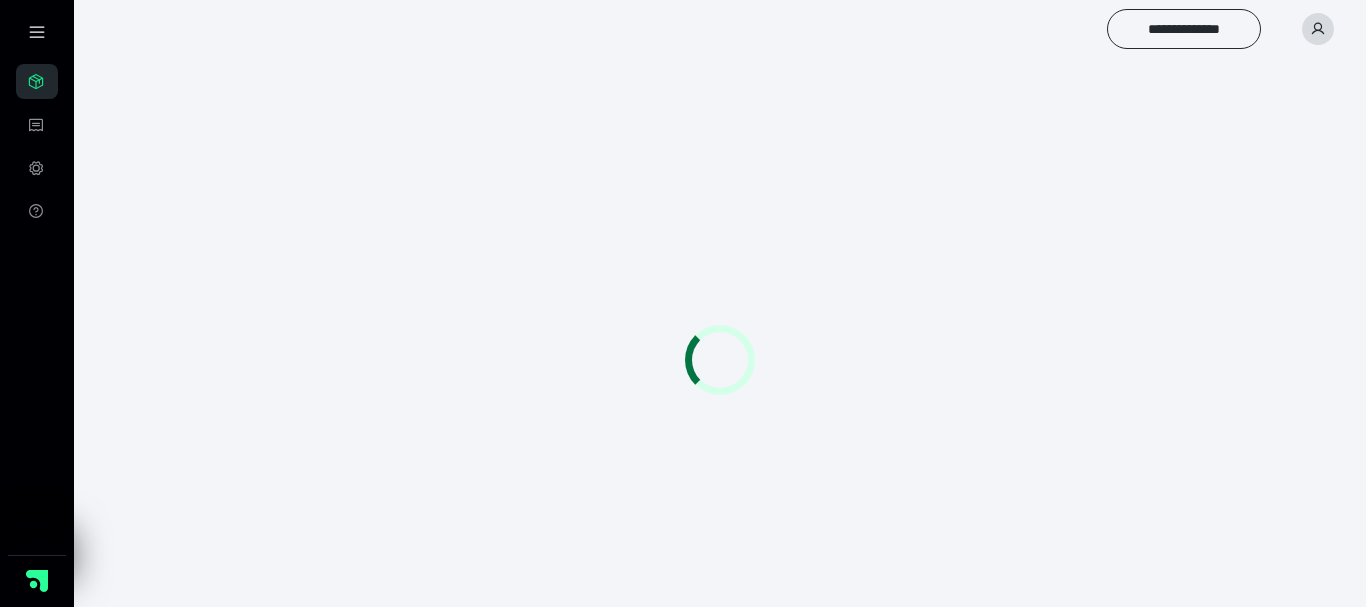 scroll, scrollTop: 0, scrollLeft: 0, axis: both 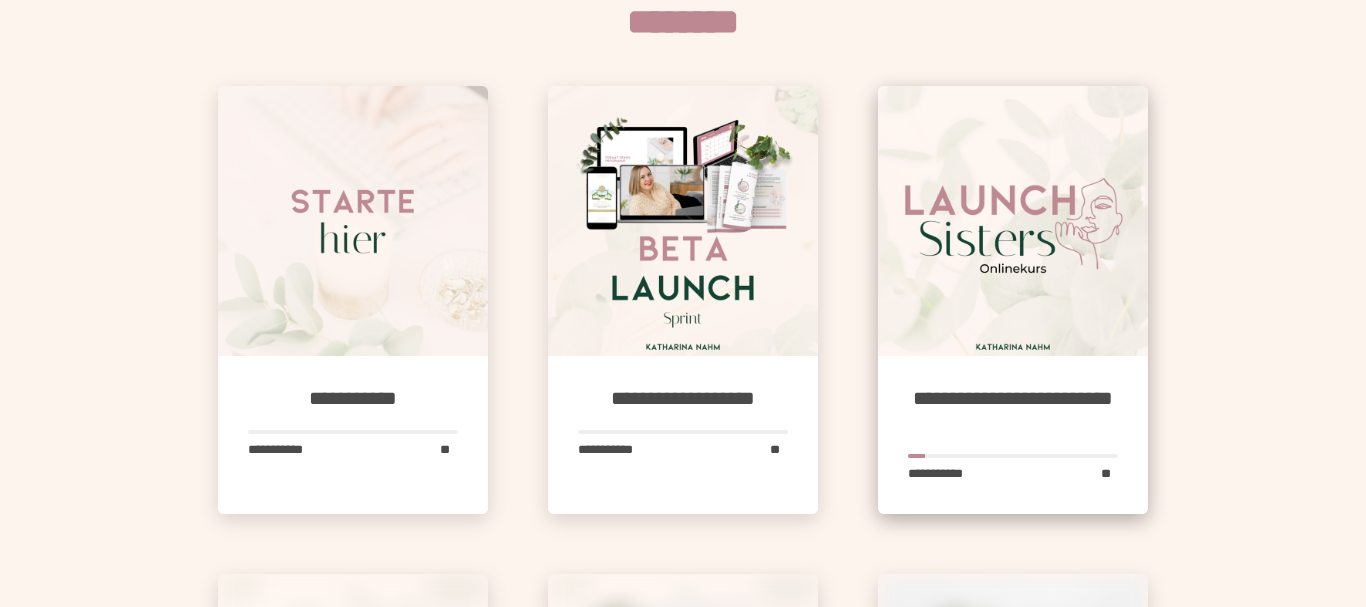 click at bounding box center (1013, 221) 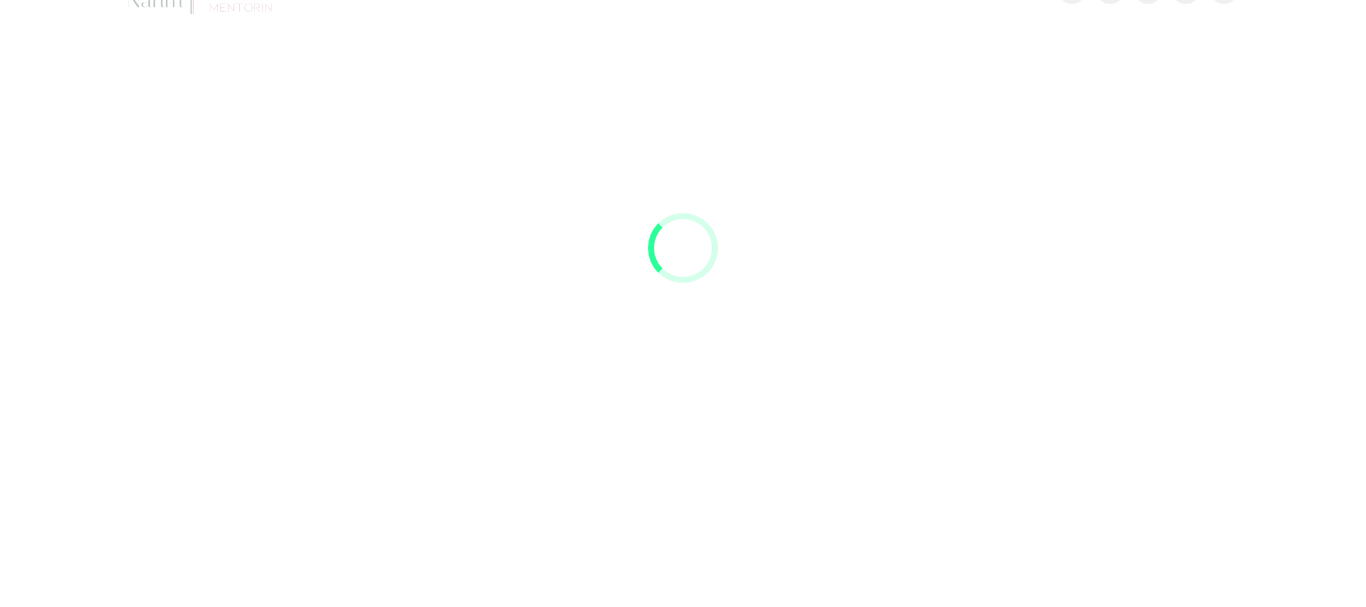scroll, scrollTop: 0, scrollLeft: 0, axis: both 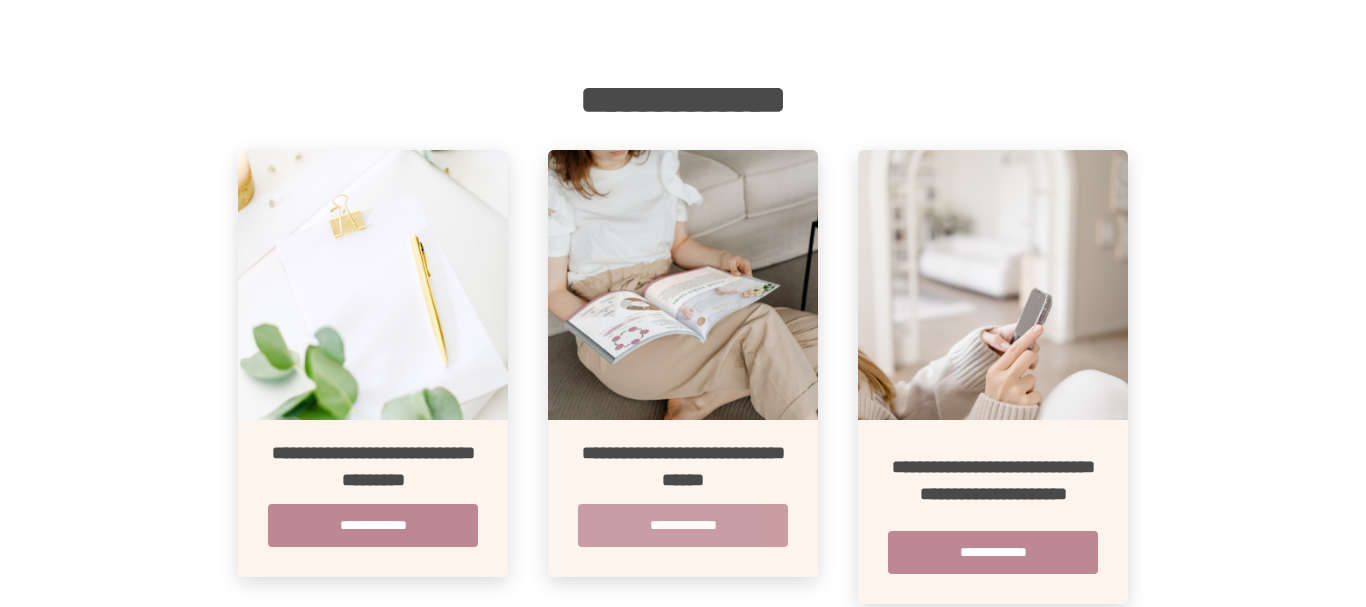 click on "**********" at bounding box center (683, 525) 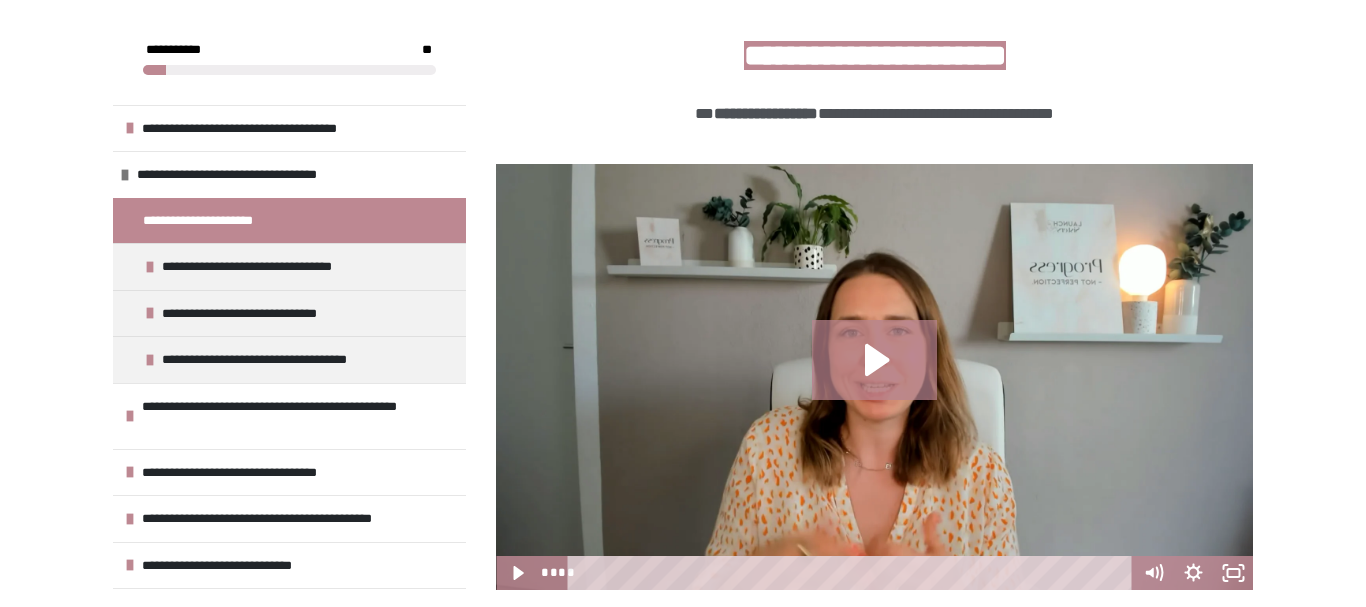 scroll, scrollTop: 408, scrollLeft: 0, axis: vertical 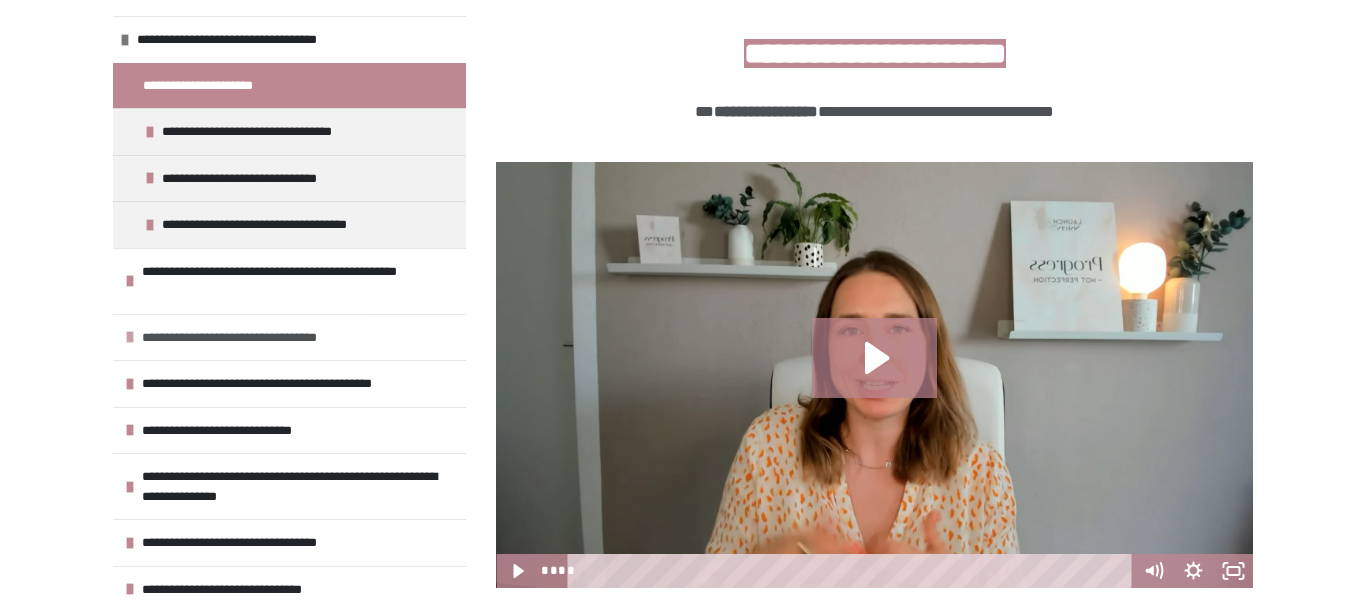 click on "**********" at bounding box center (256, 338) 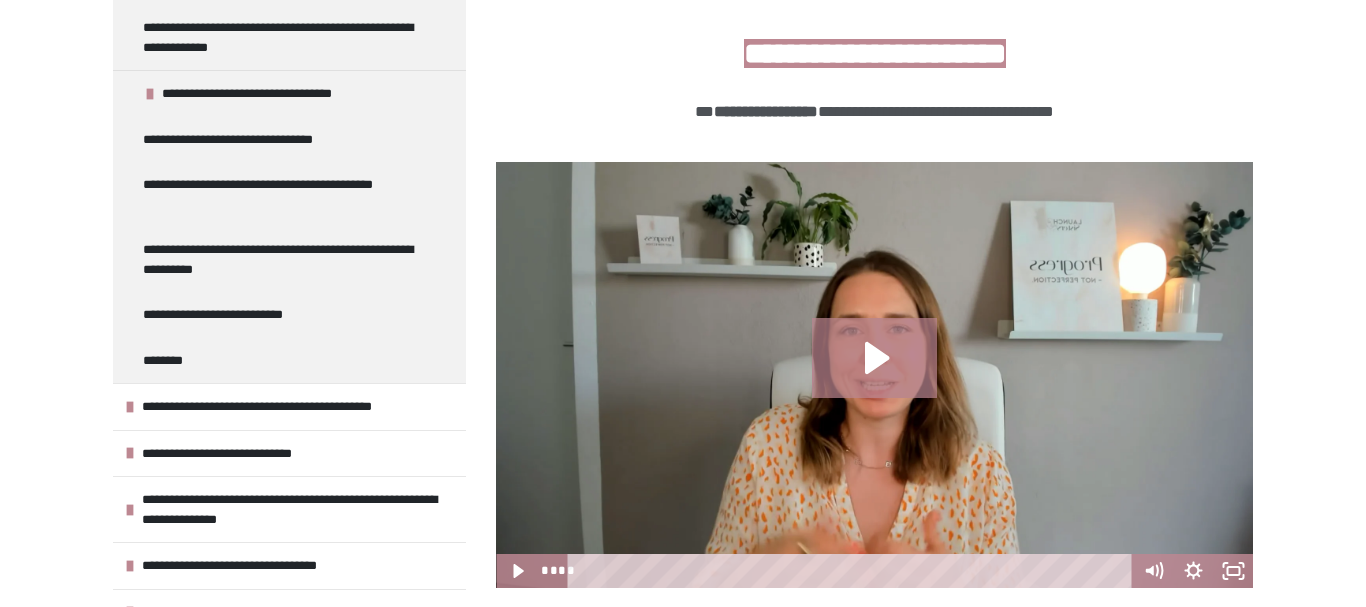 scroll, scrollTop: 1052, scrollLeft: 0, axis: vertical 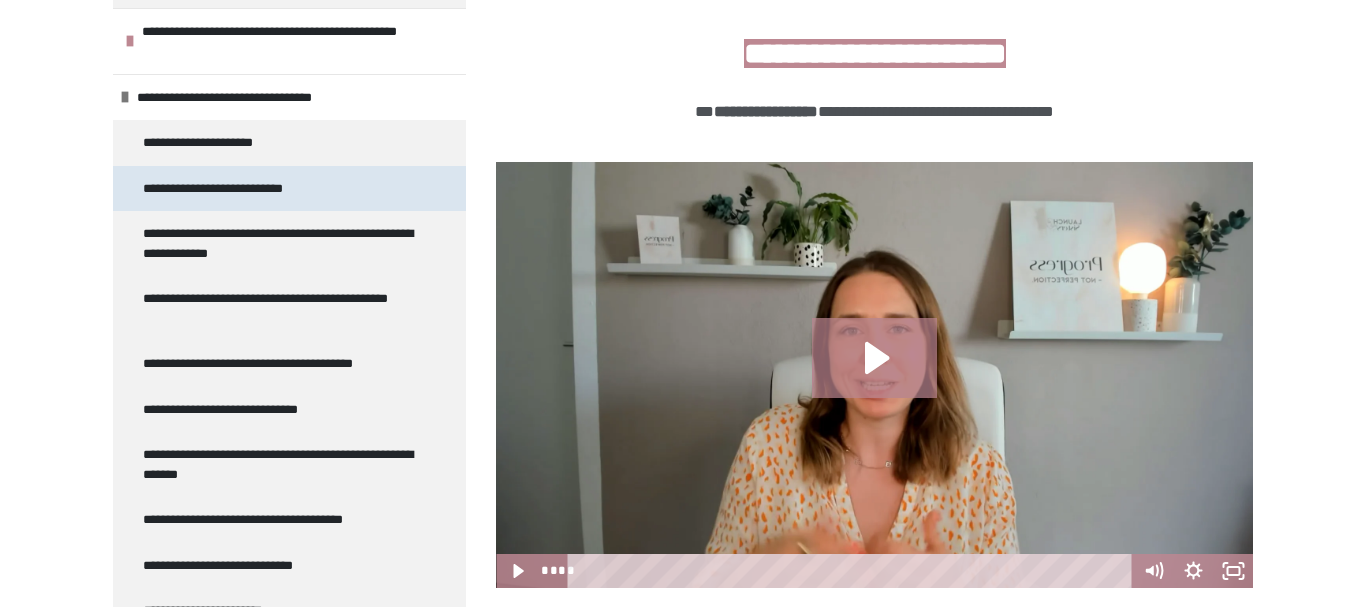 click on "**********" at bounding box center [224, 189] 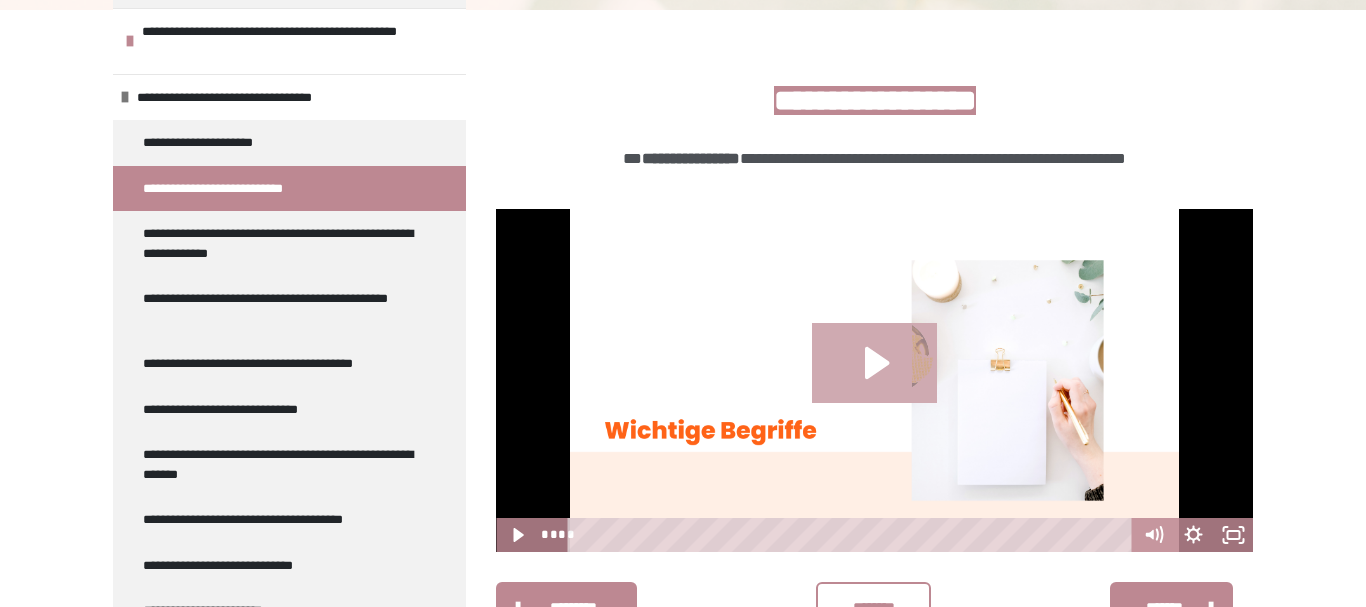 click 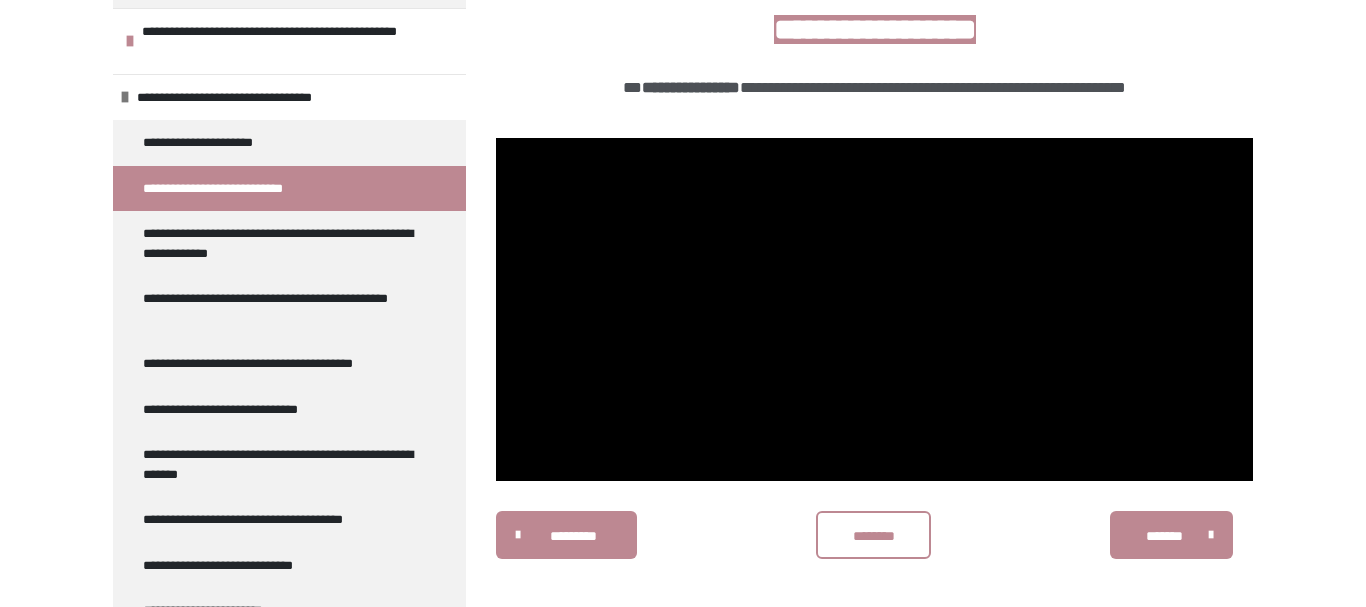 scroll, scrollTop: 430, scrollLeft: 0, axis: vertical 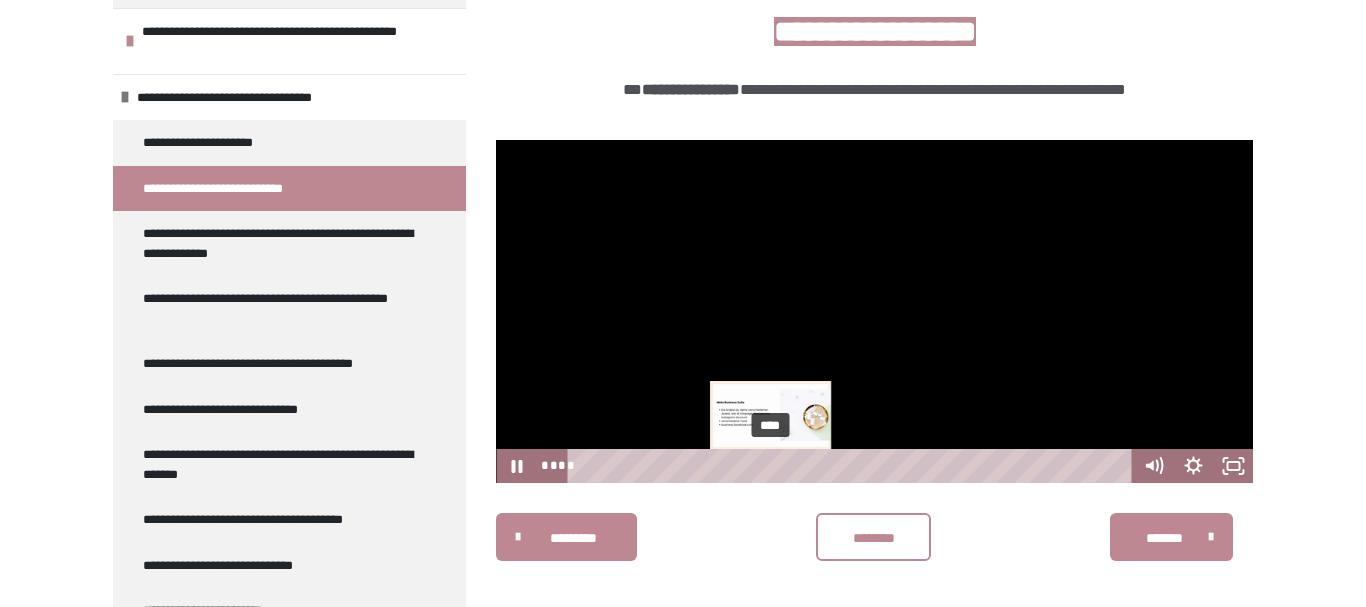 click on "****" at bounding box center (853, 466) 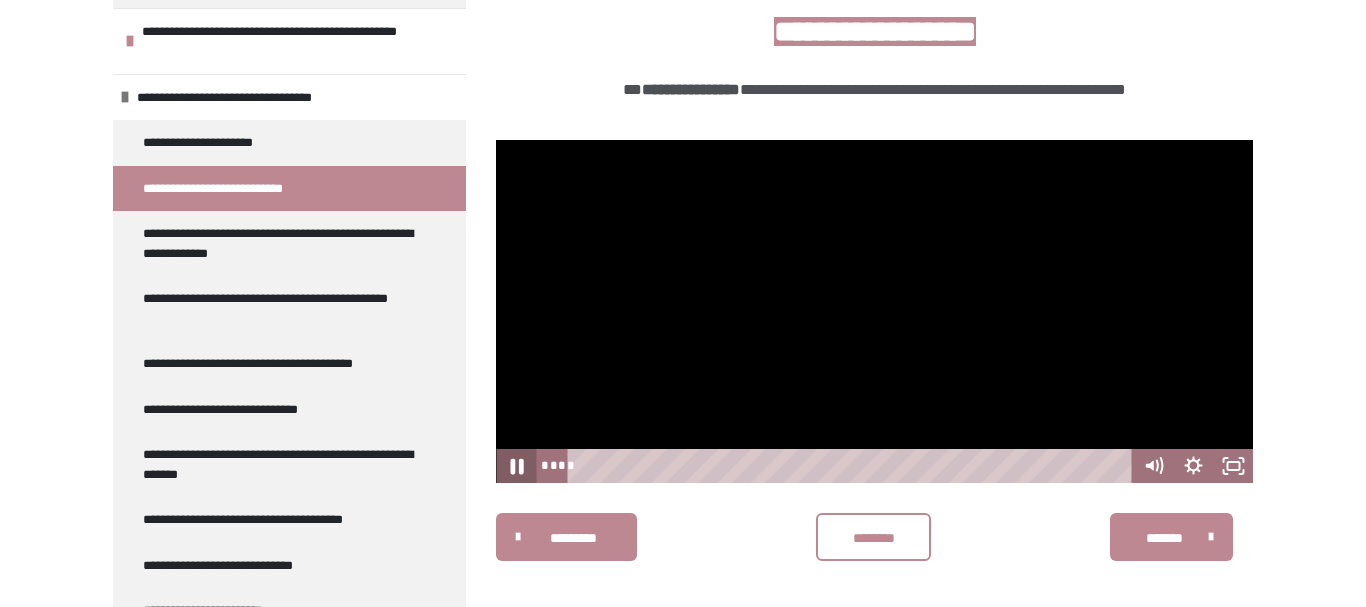 click 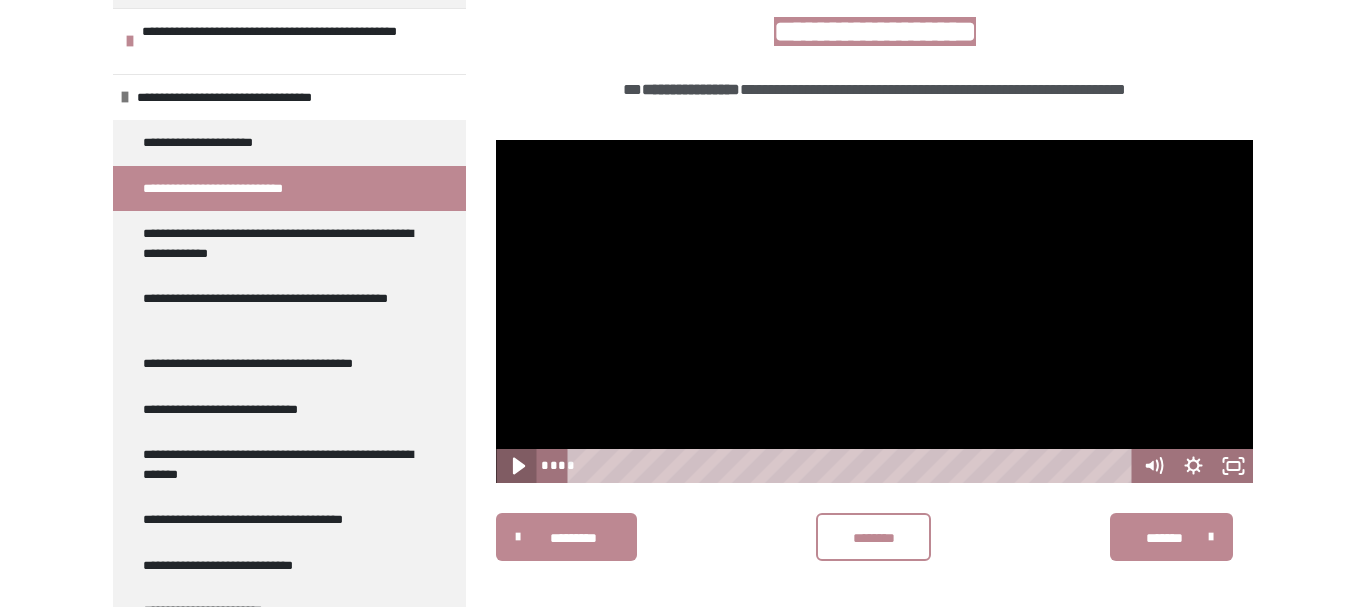 click 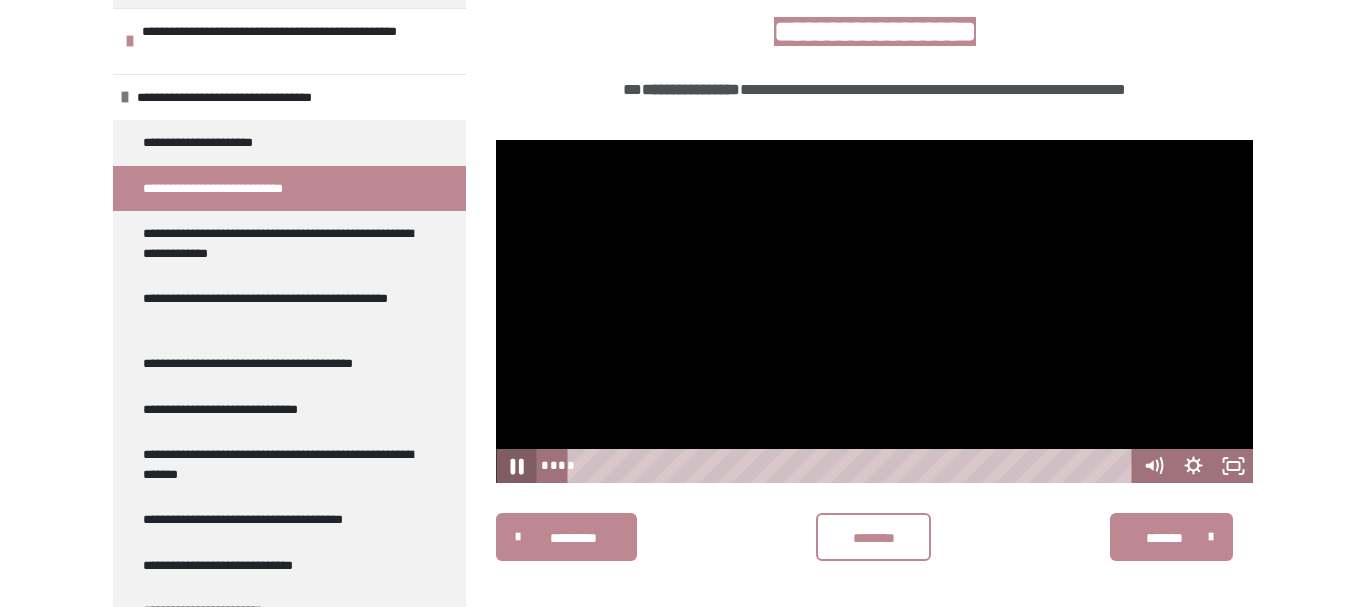 click 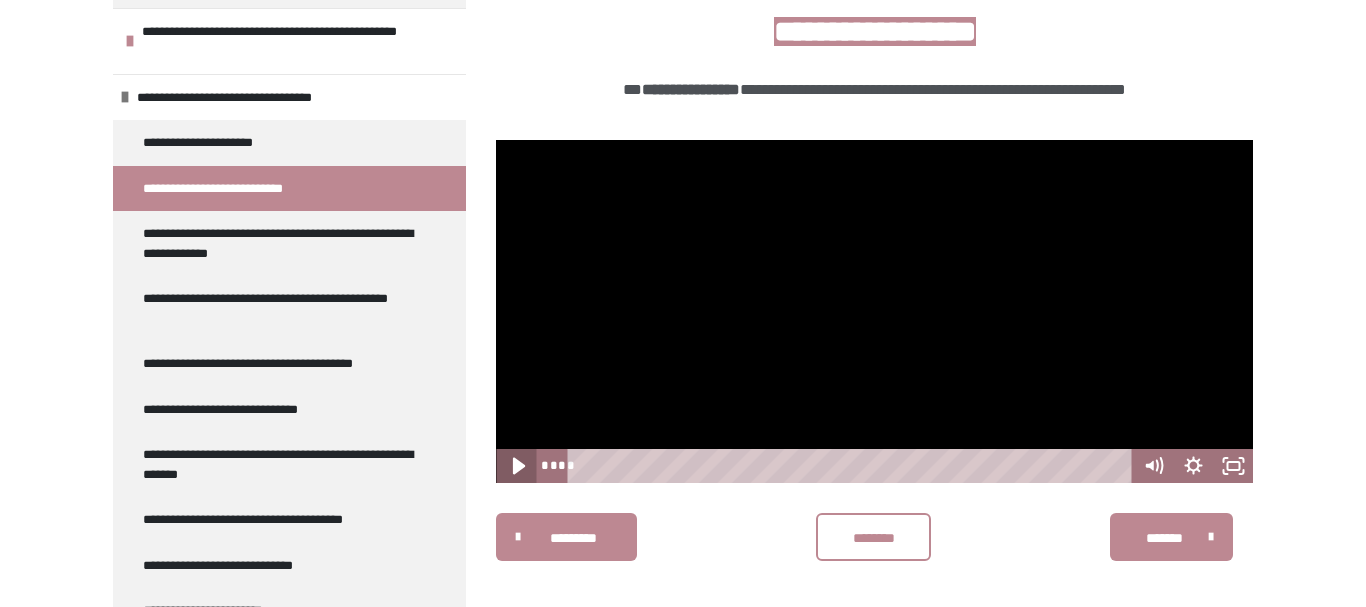 click 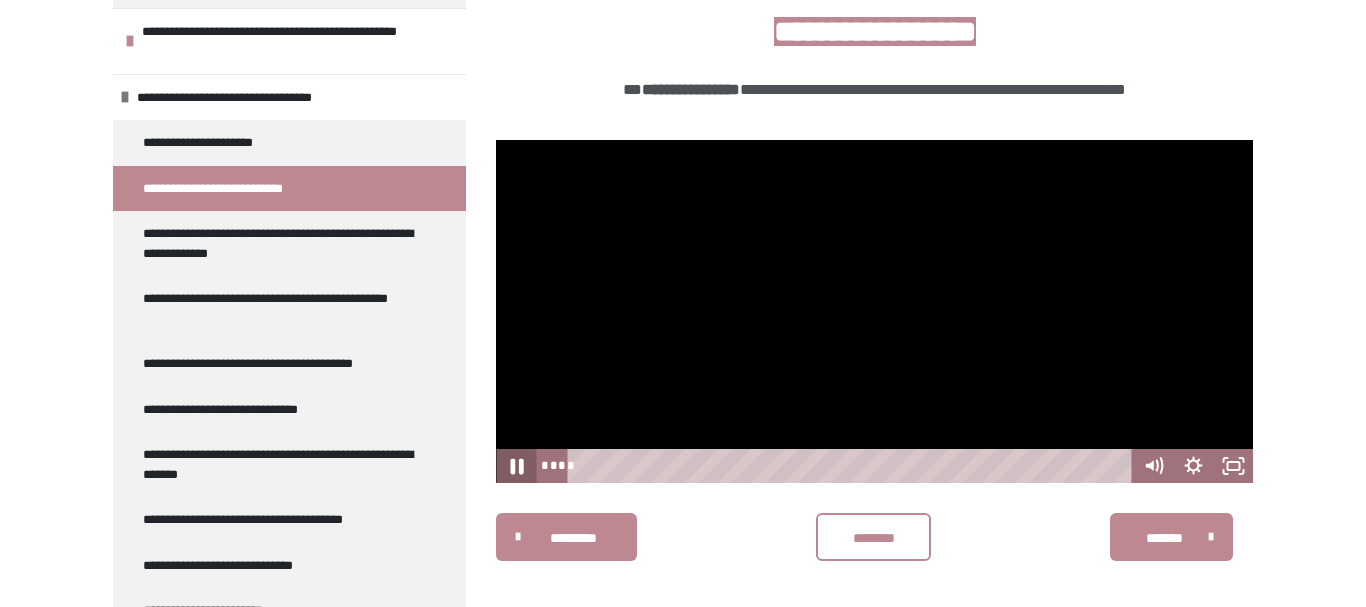 click 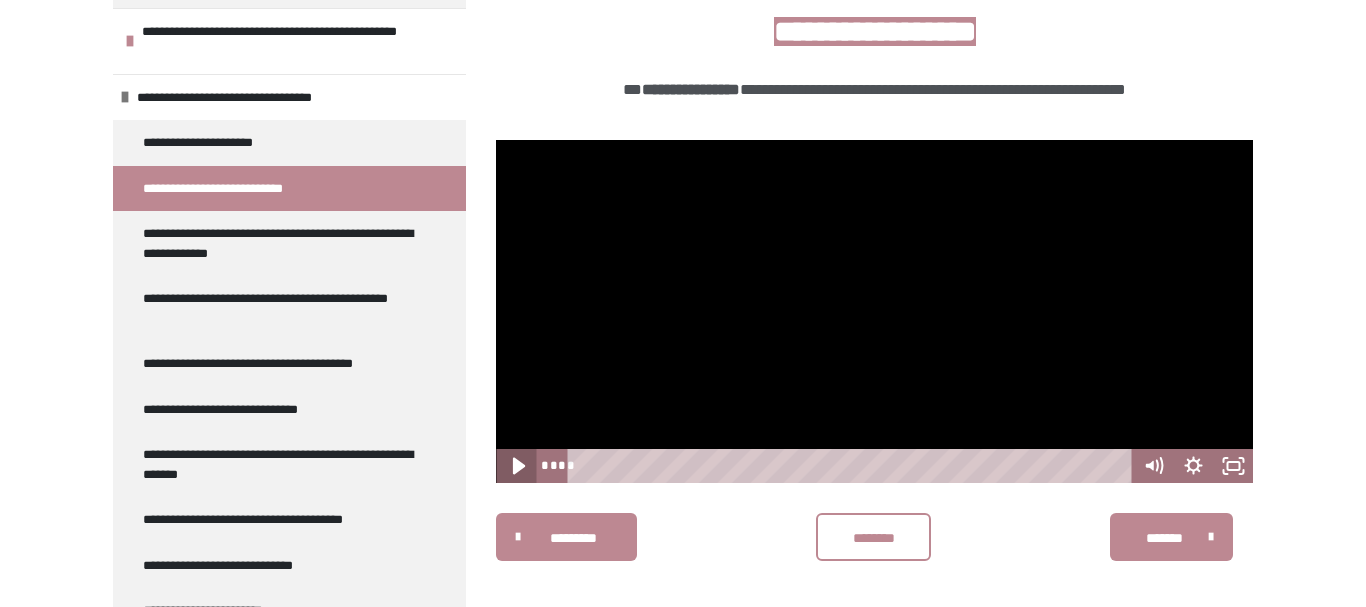 click 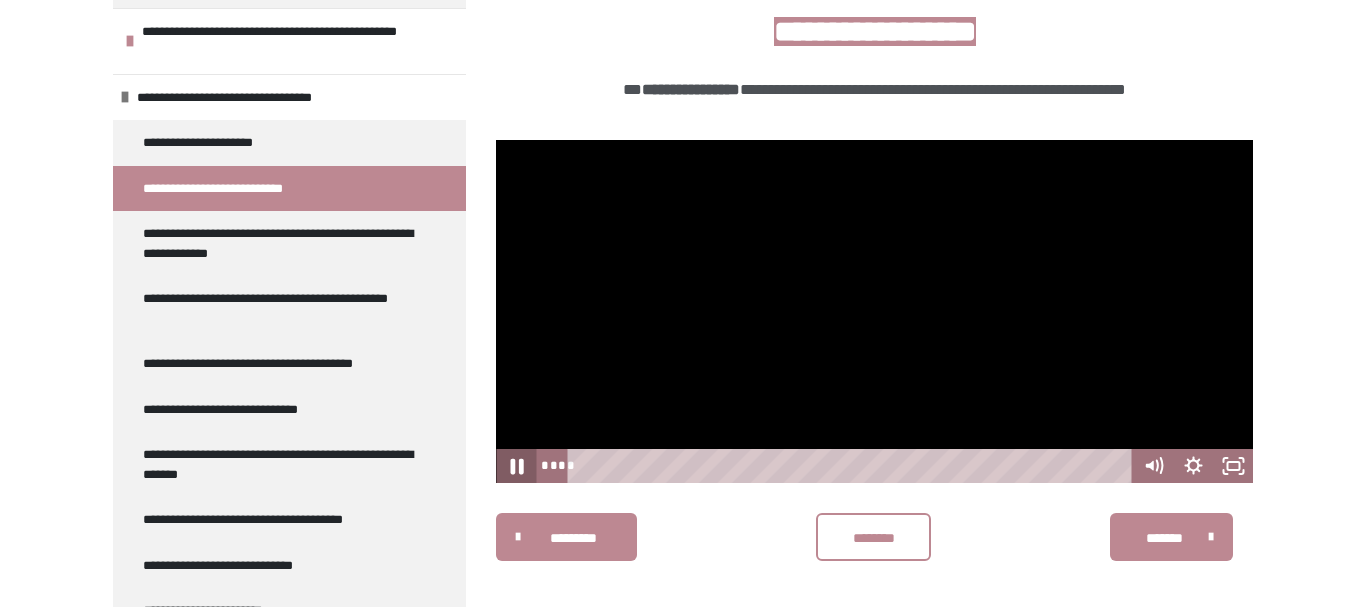 click 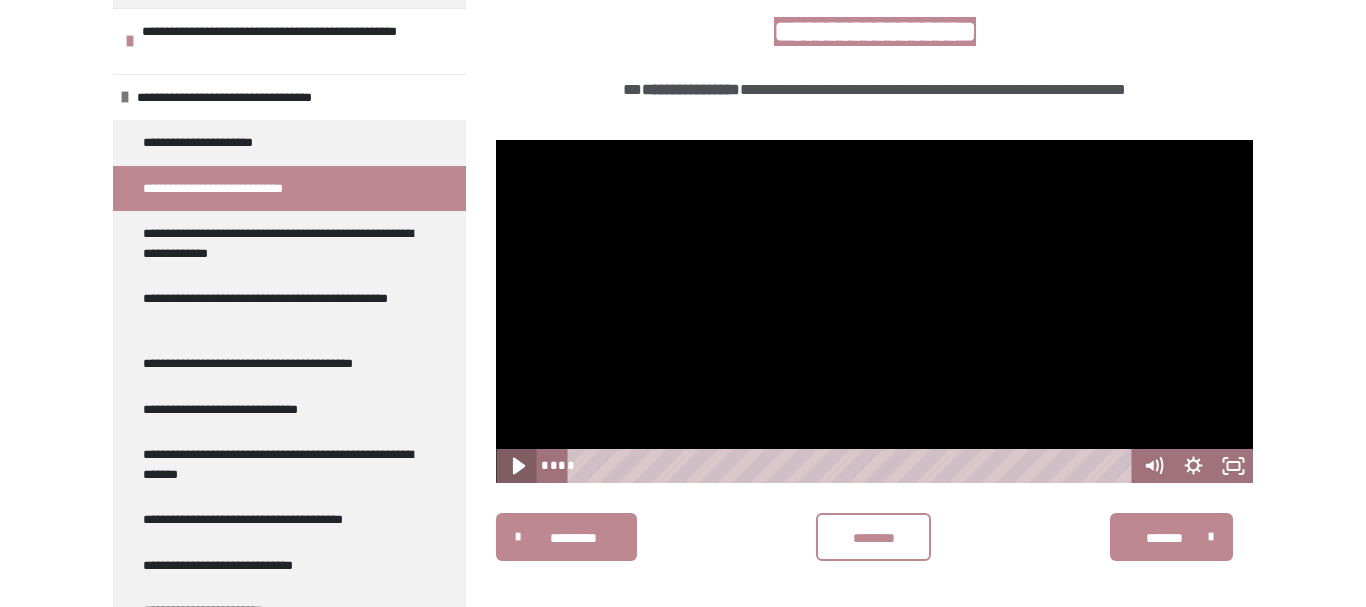 click 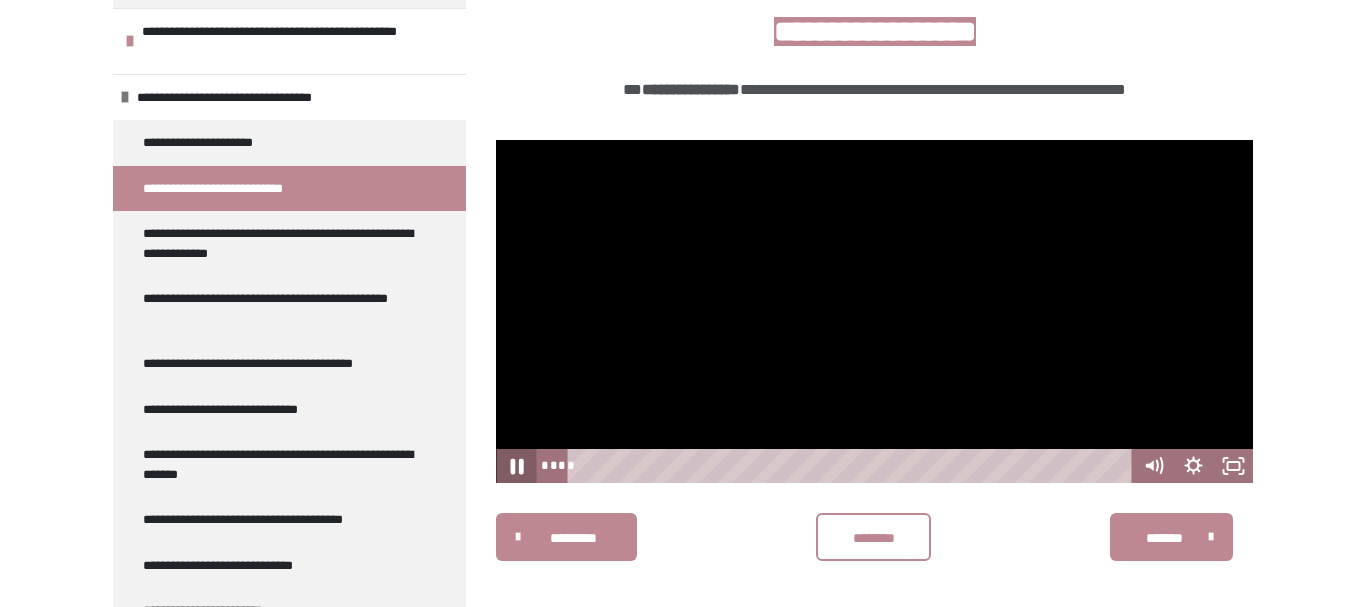 click 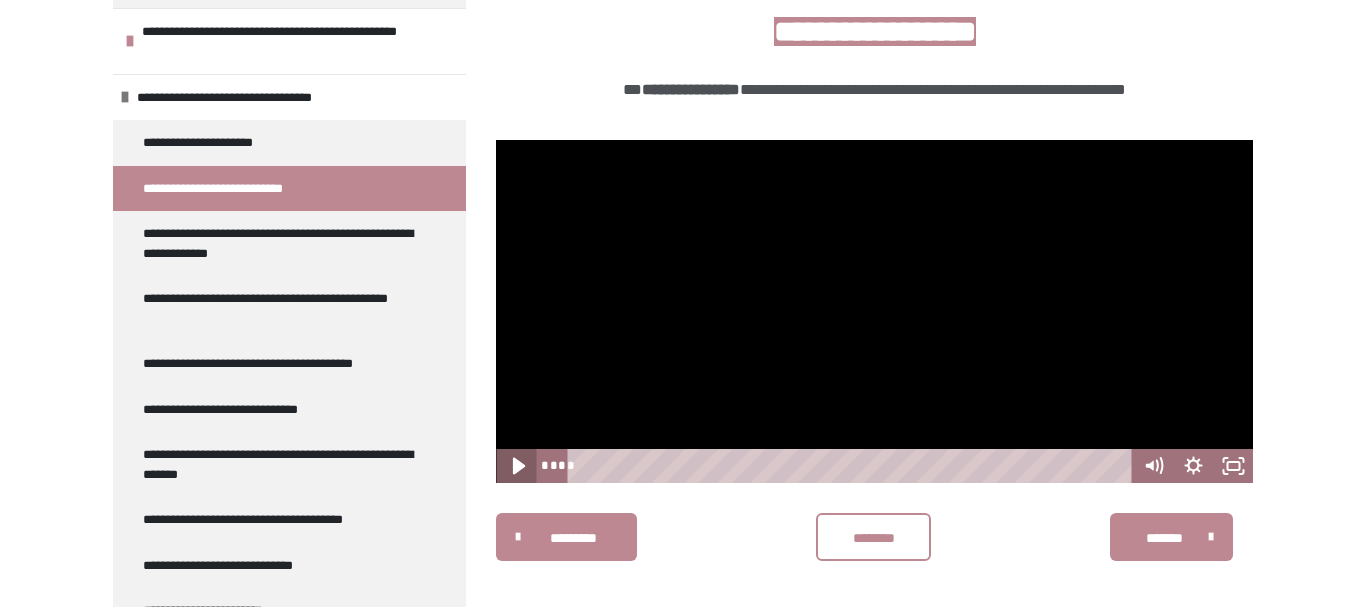 click 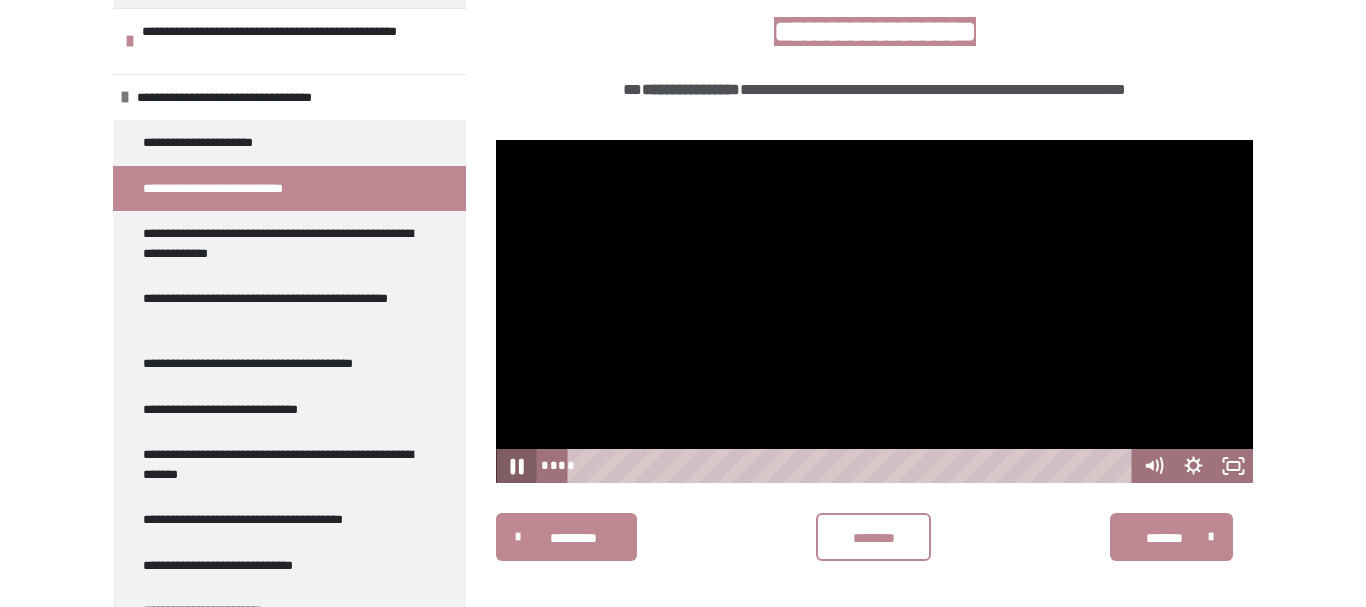click 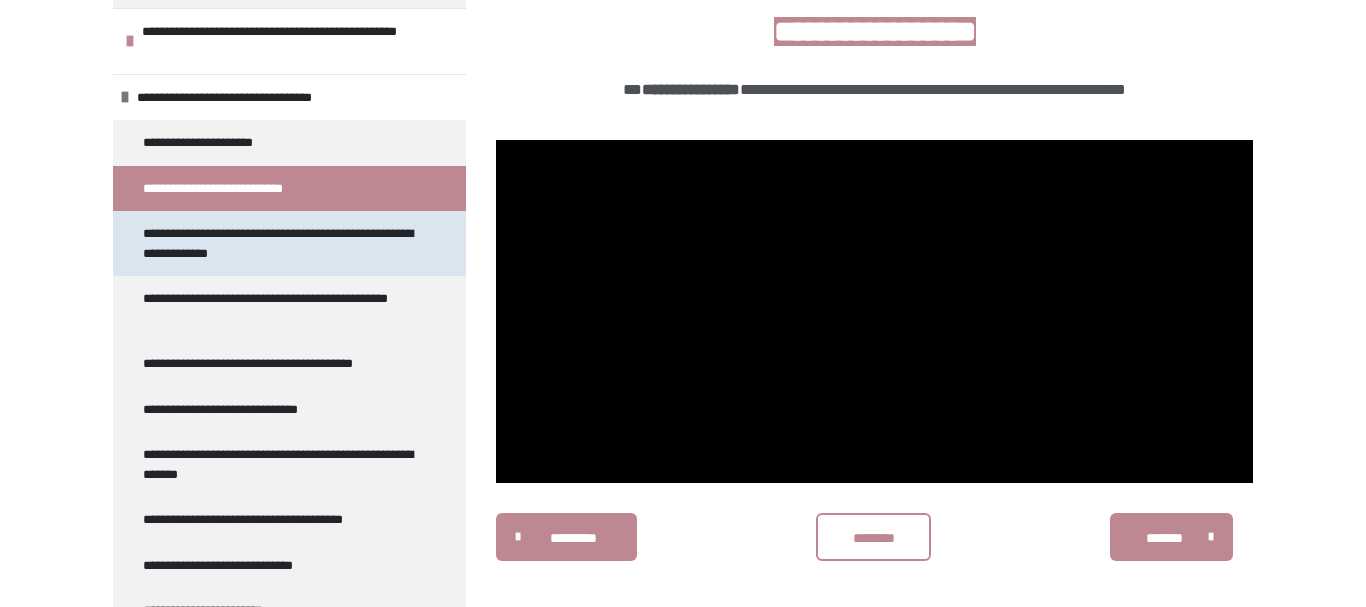 click on "**********" at bounding box center (281, 243) 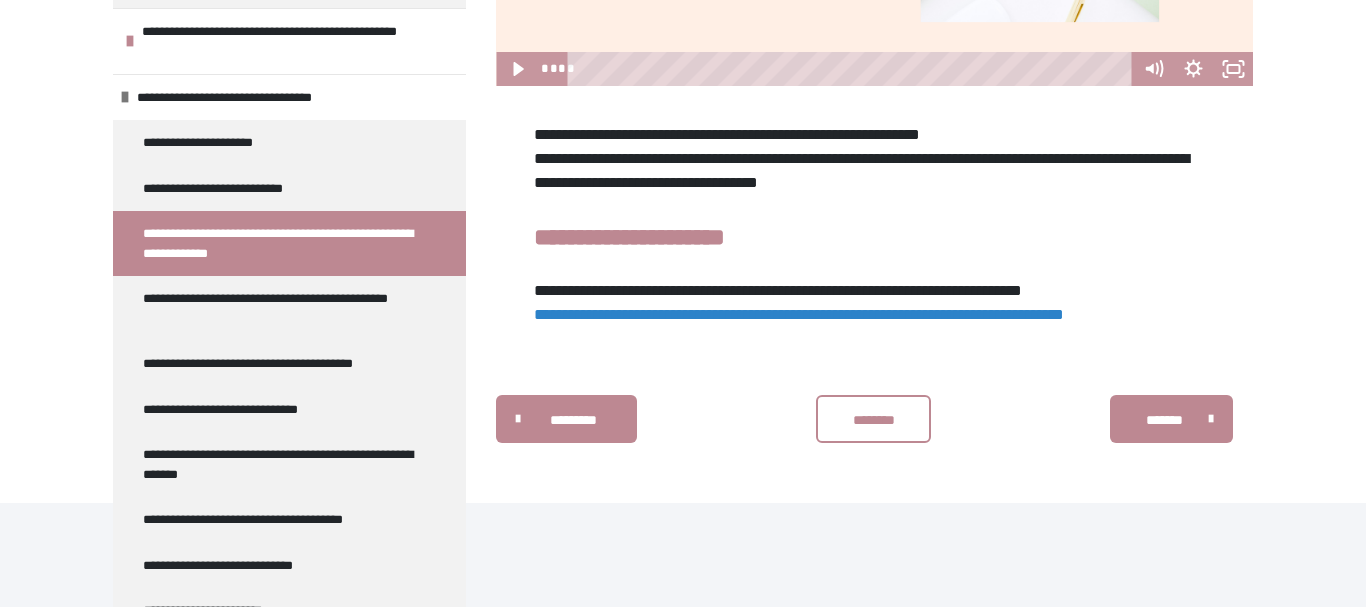 scroll, scrollTop: 913, scrollLeft: 0, axis: vertical 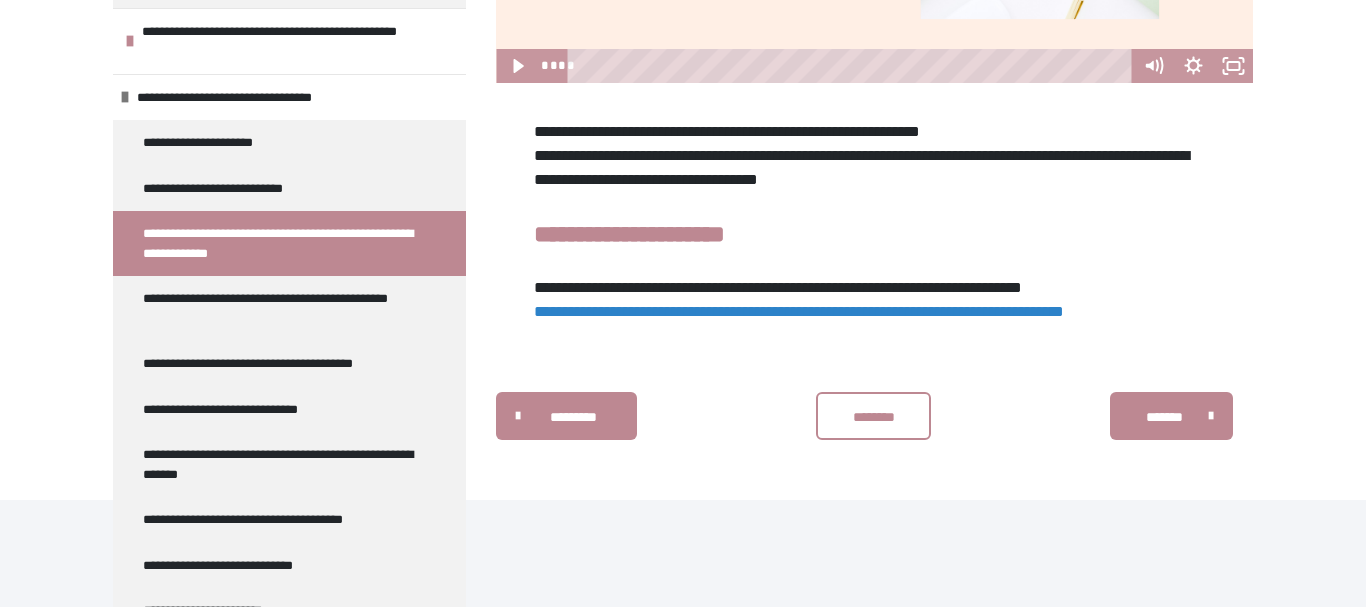 click on "**********" at bounding box center [799, 311] 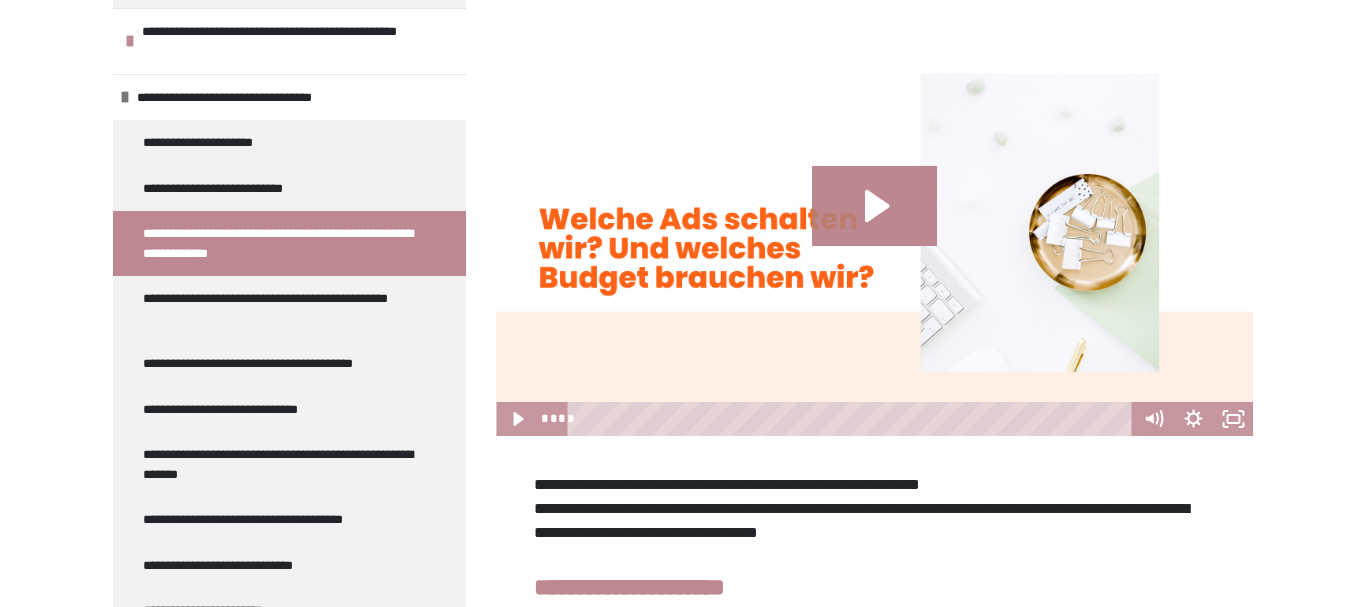 scroll, scrollTop: 555, scrollLeft: 0, axis: vertical 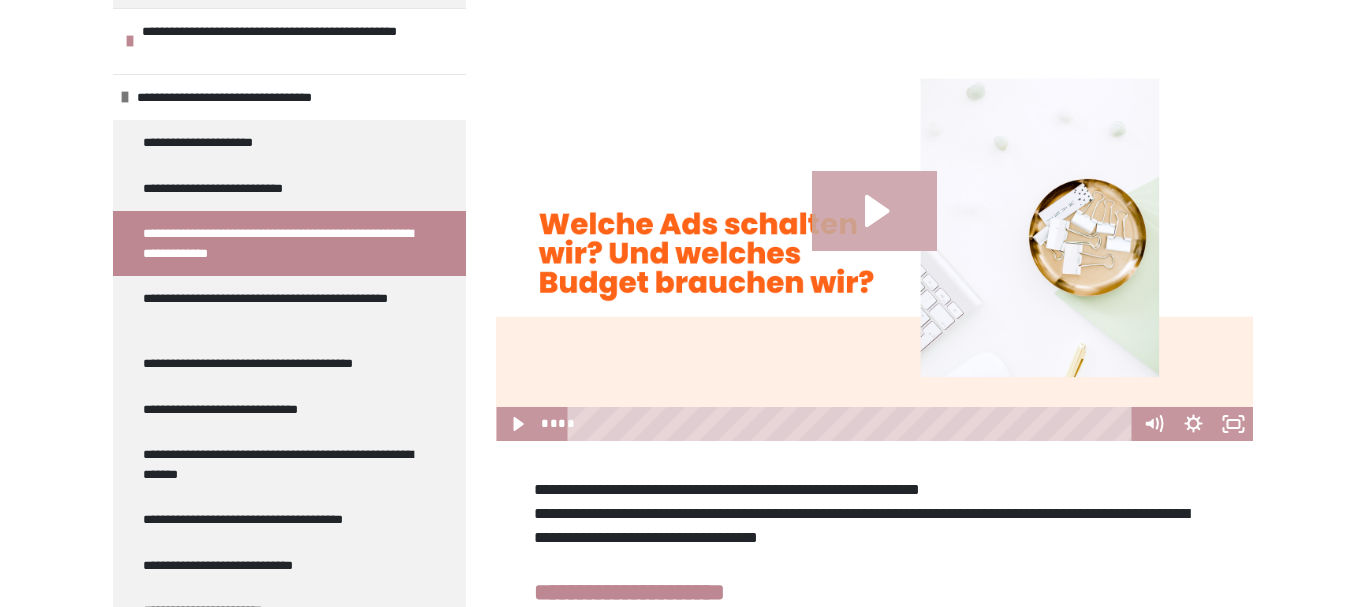 click 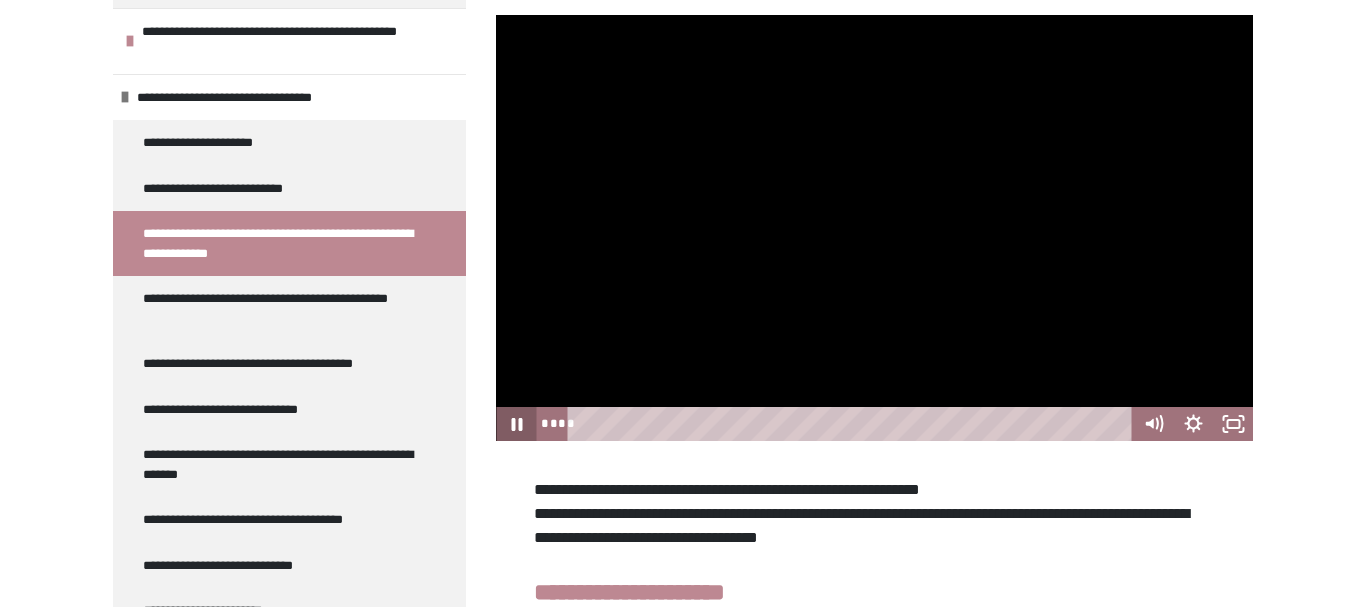 click 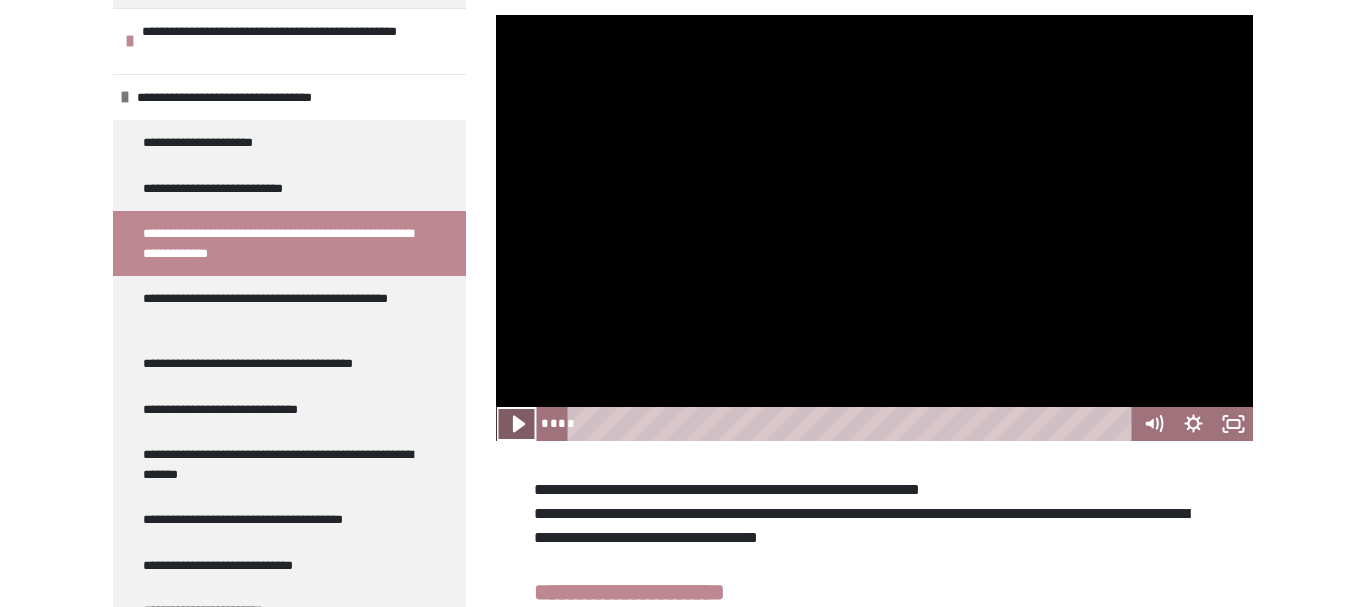 click 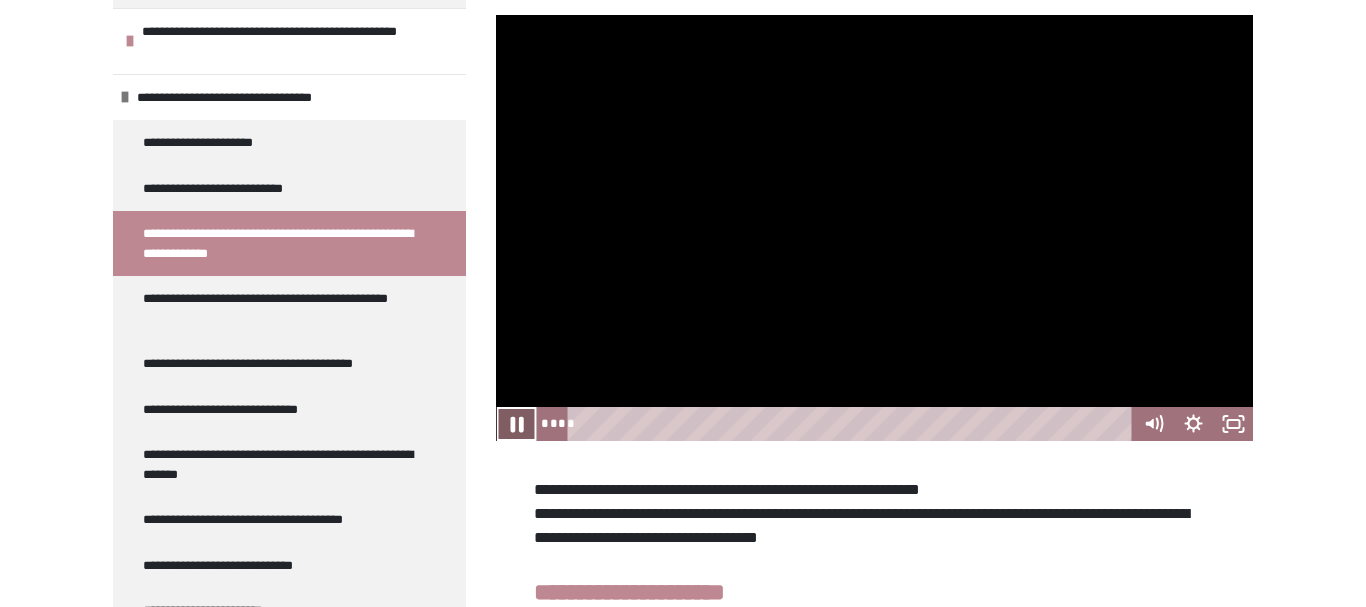 click 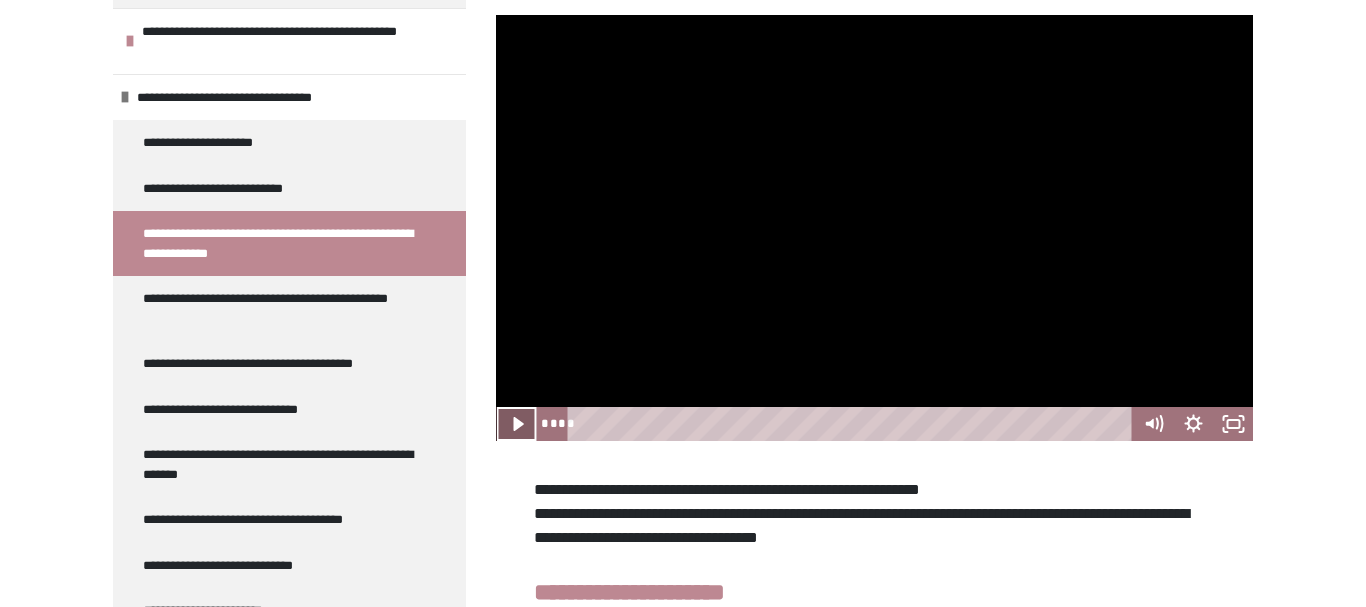 type 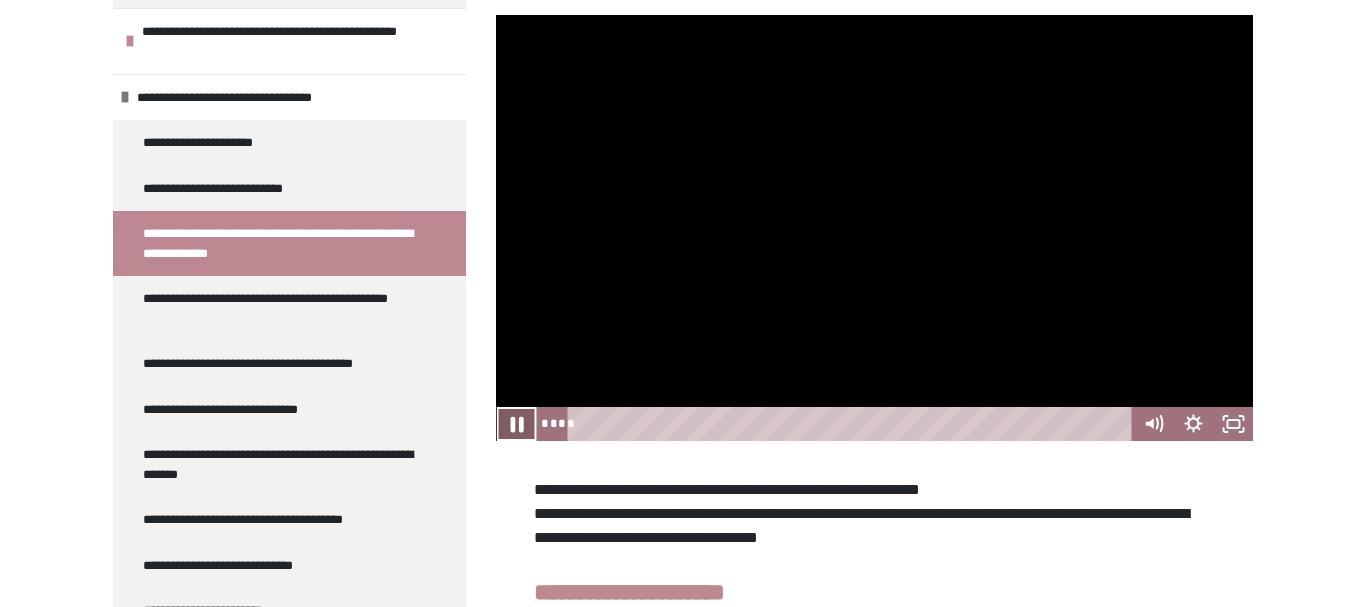 click 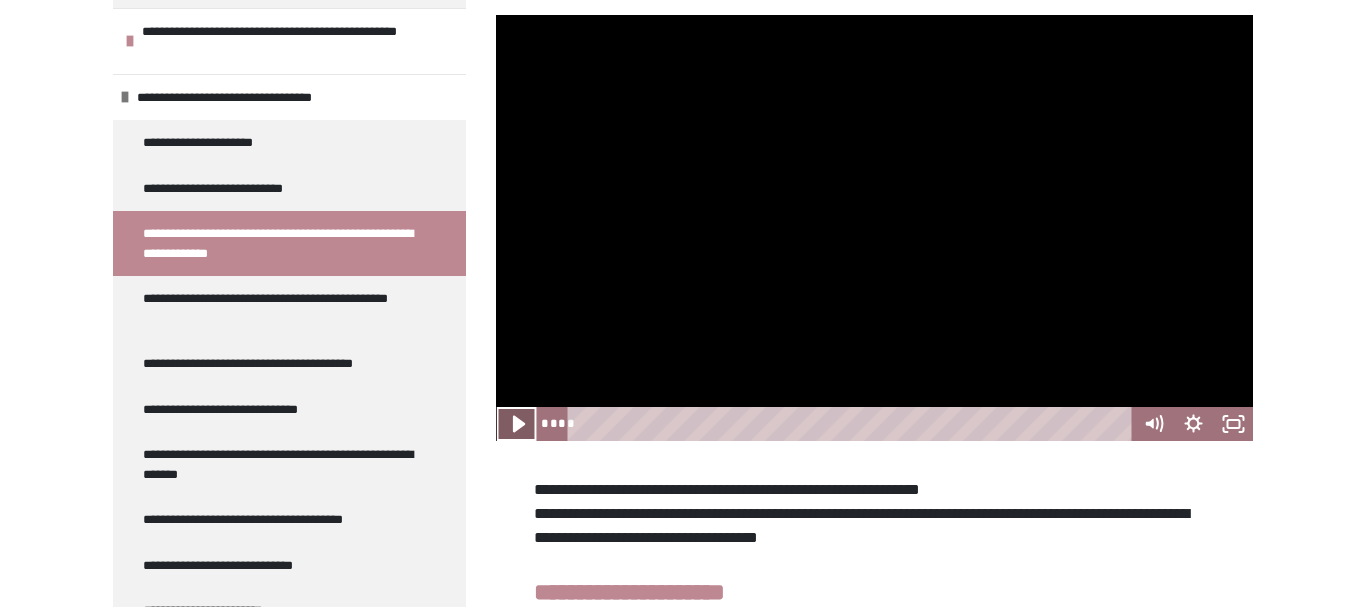 click 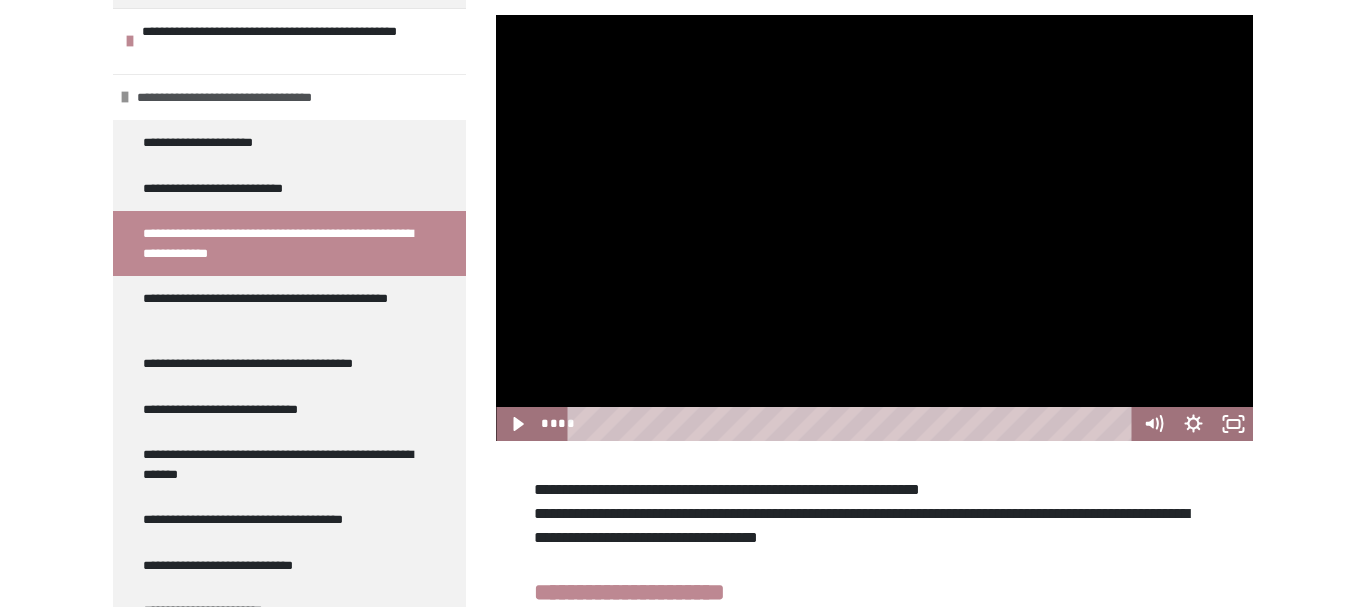 click at bounding box center (125, 97) 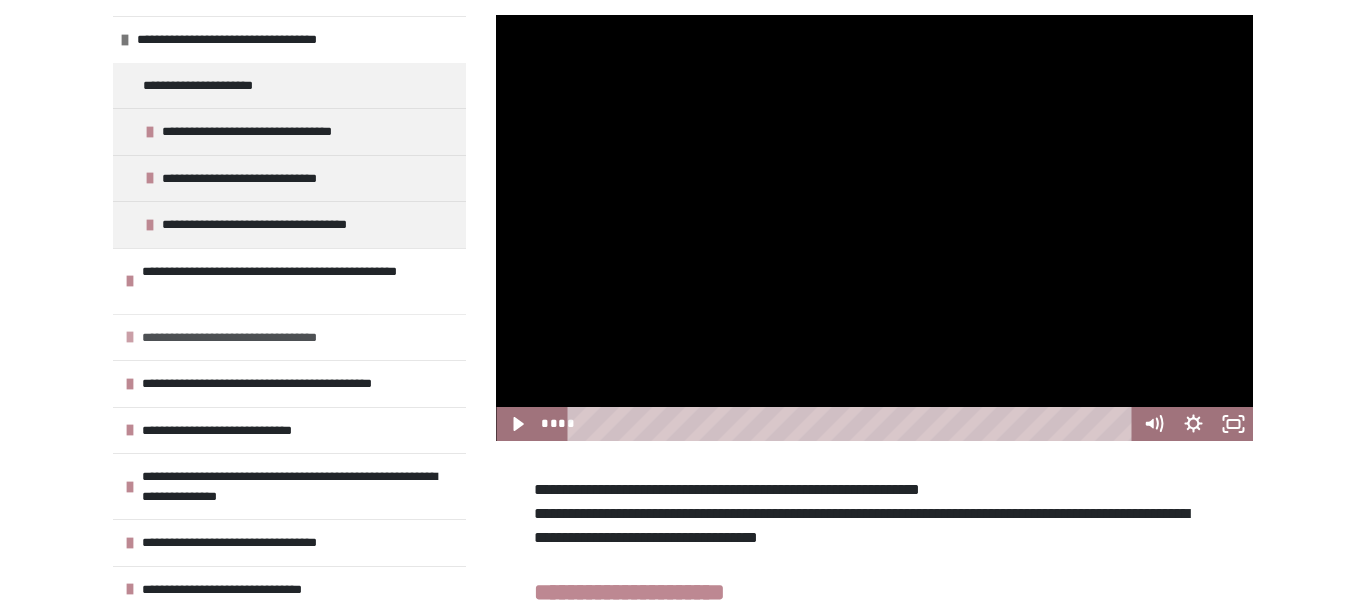 scroll, scrollTop: 135, scrollLeft: 0, axis: vertical 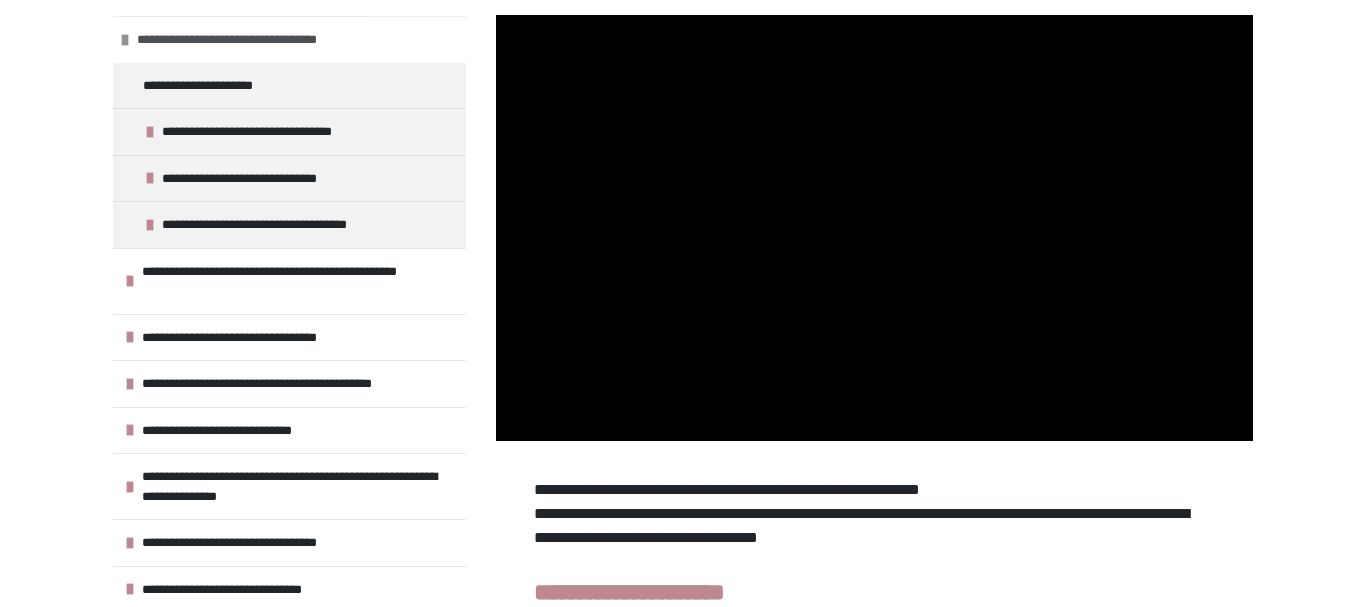 click at bounding box center [125, 40] 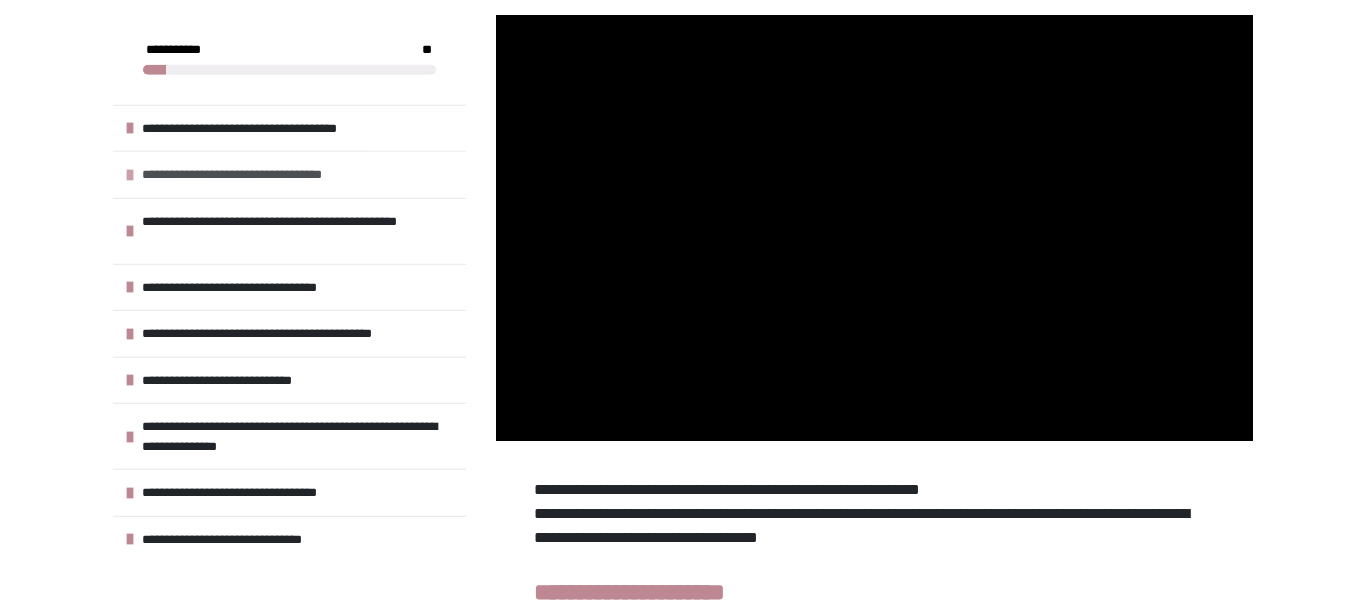 scroll, scrollTop: 0, scrollLeft: 0, axis: both 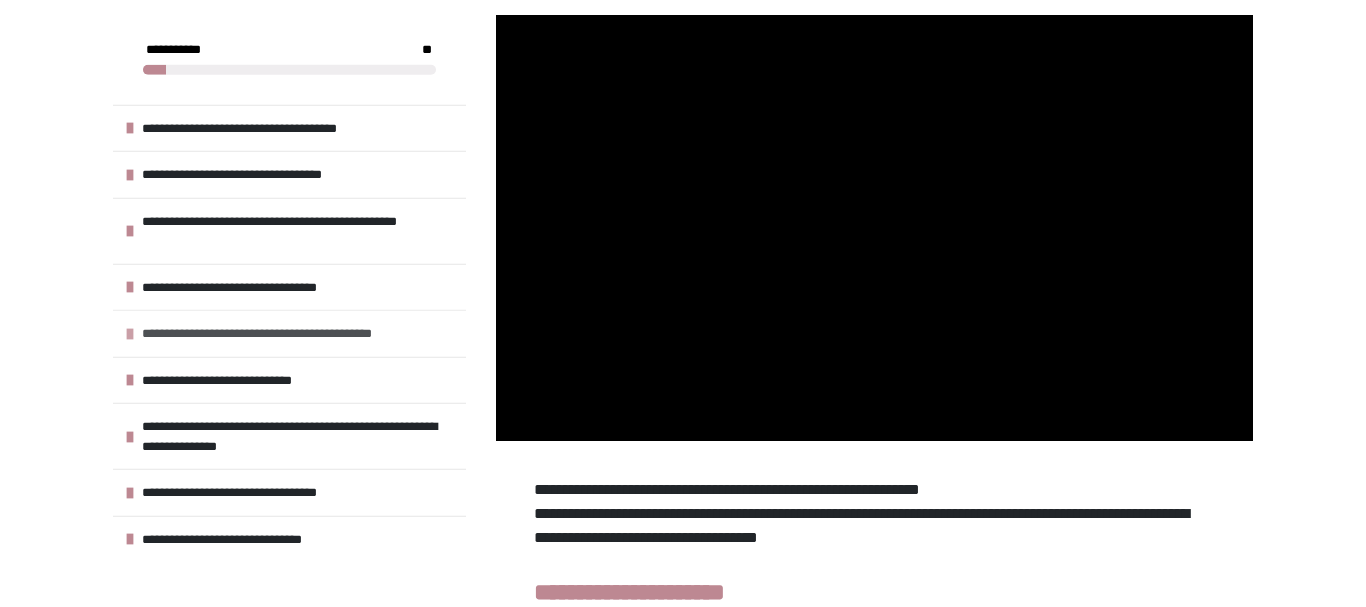 click on "**********" at bounding box center (281, 334) 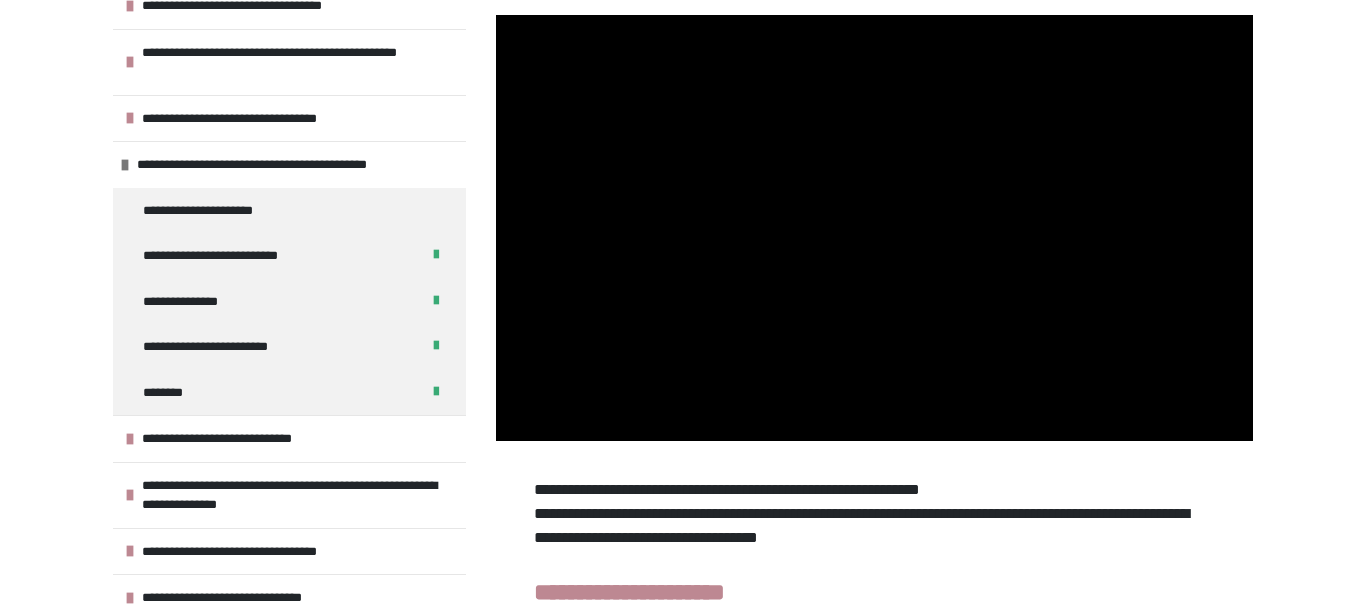 scroll, scrollTop: 178, scrollLeft: 0, axis: vertical 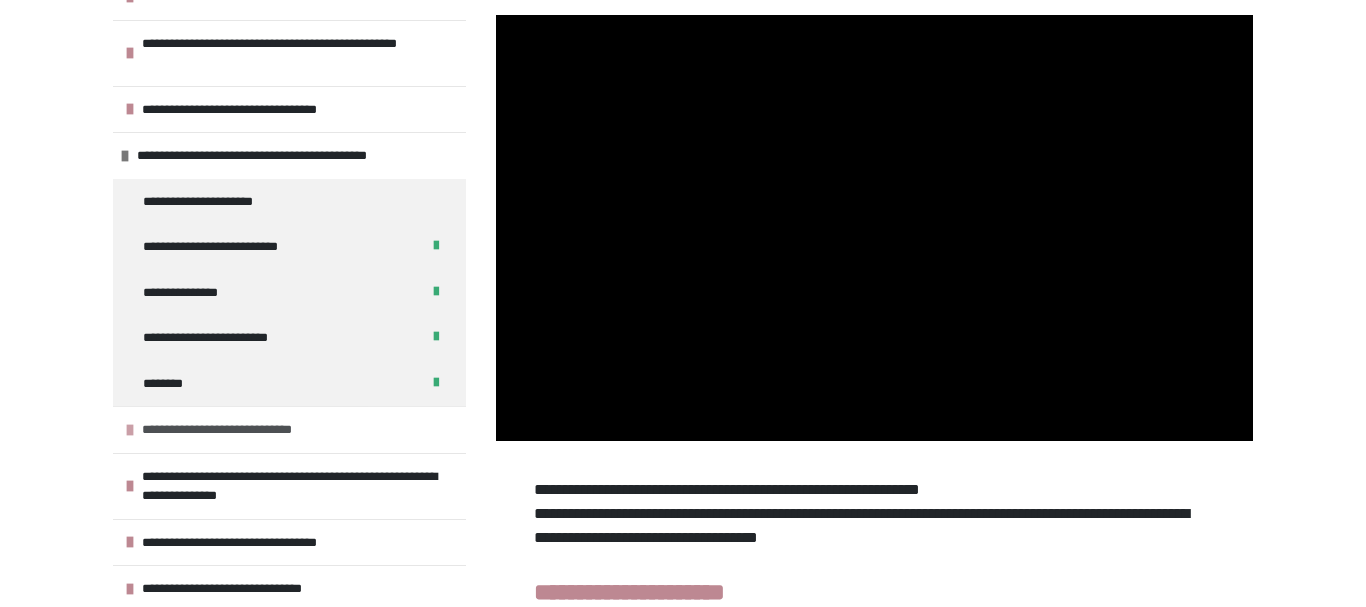 click on "**********" at bounding box center [232, 430] 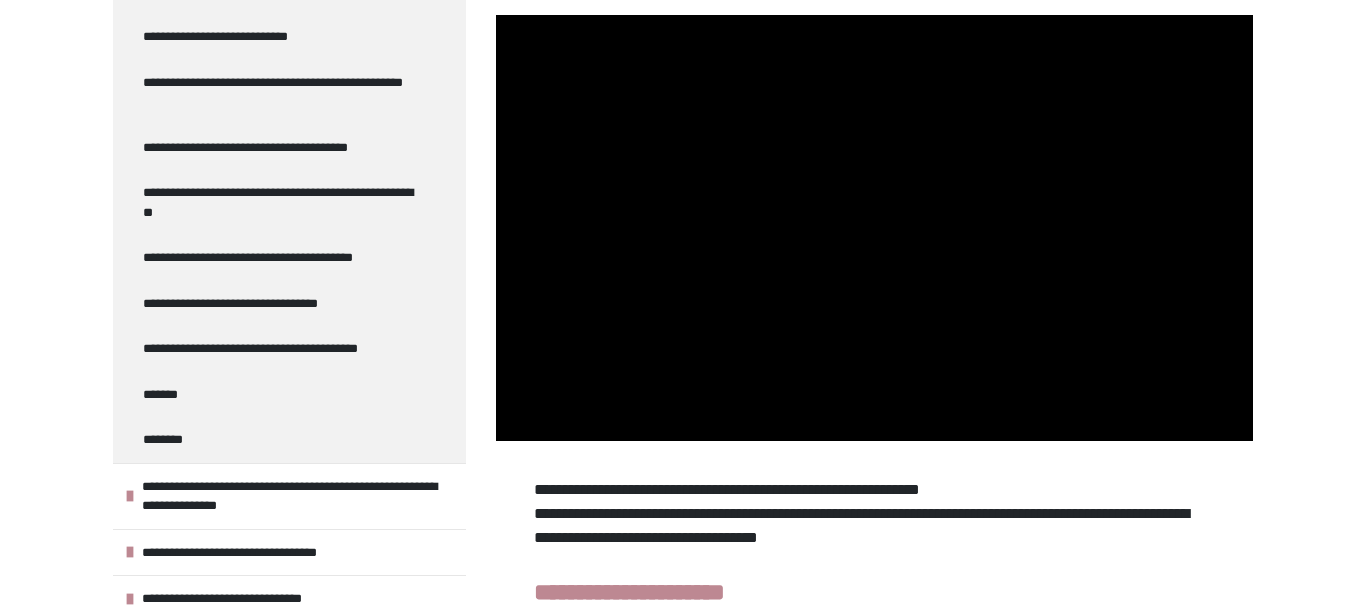 scroll, scrollTop: 854, scrollLeft: 0, axis: vertical 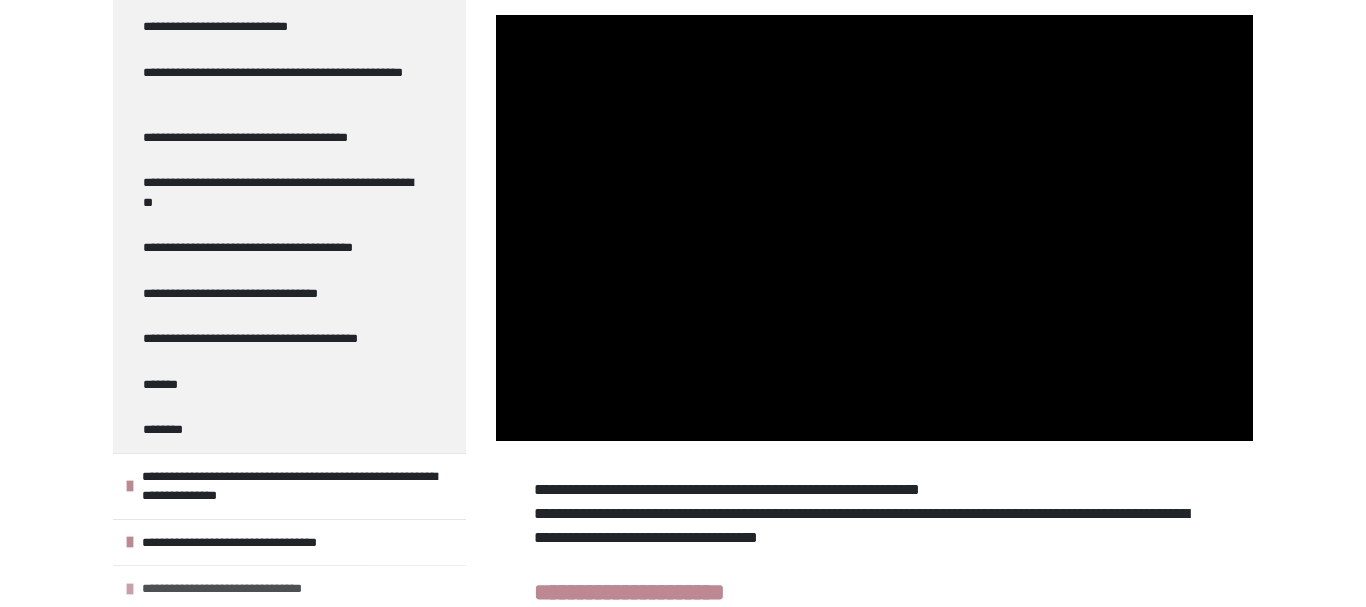 click on "**********" at bounding box center (245, 589) 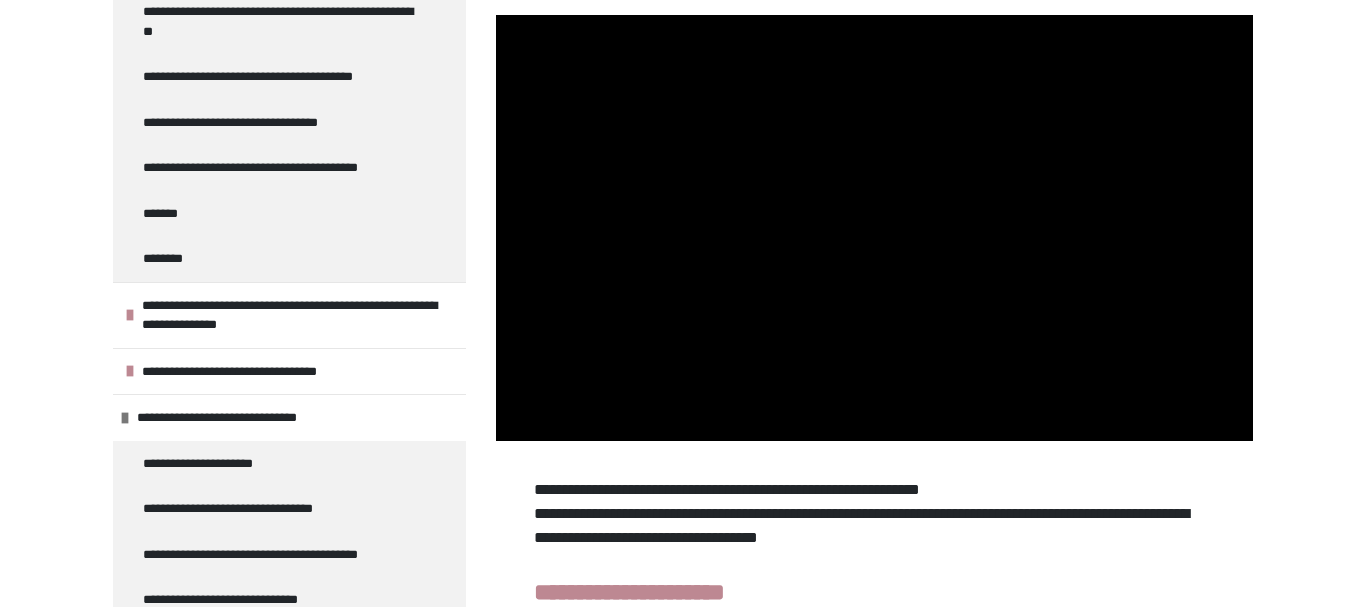 scroll, scrollTop: 1127, scrollLeft: 0, axis: vertical 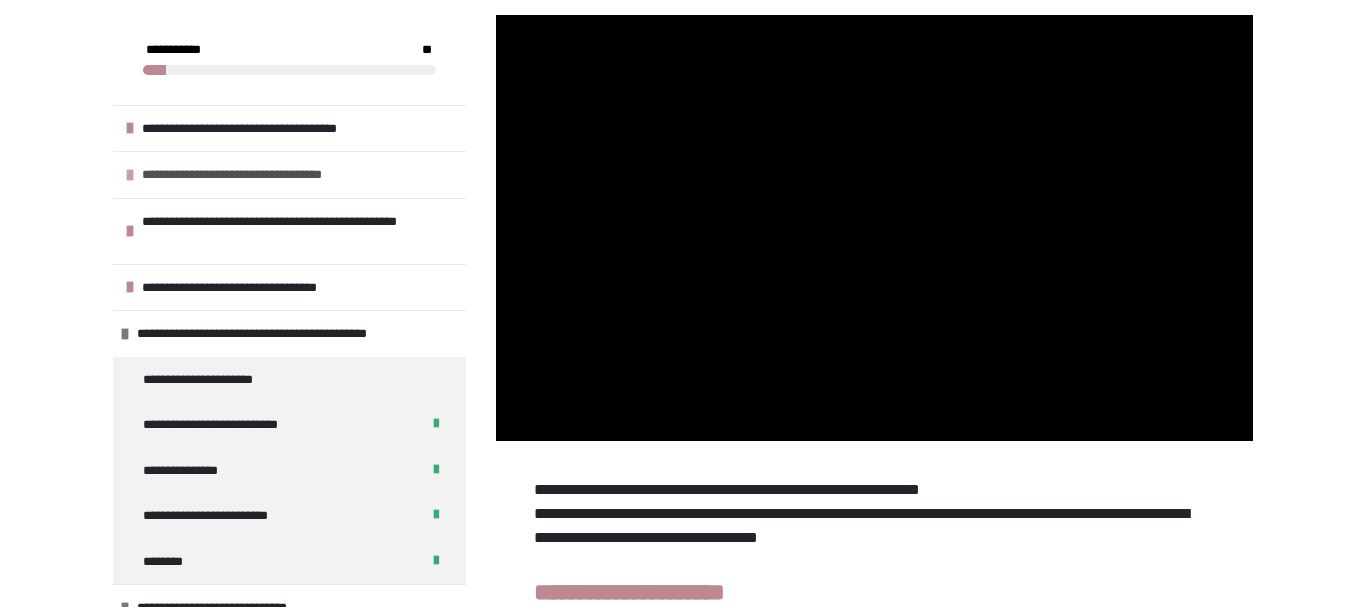 click at bounding box center (130, 175) 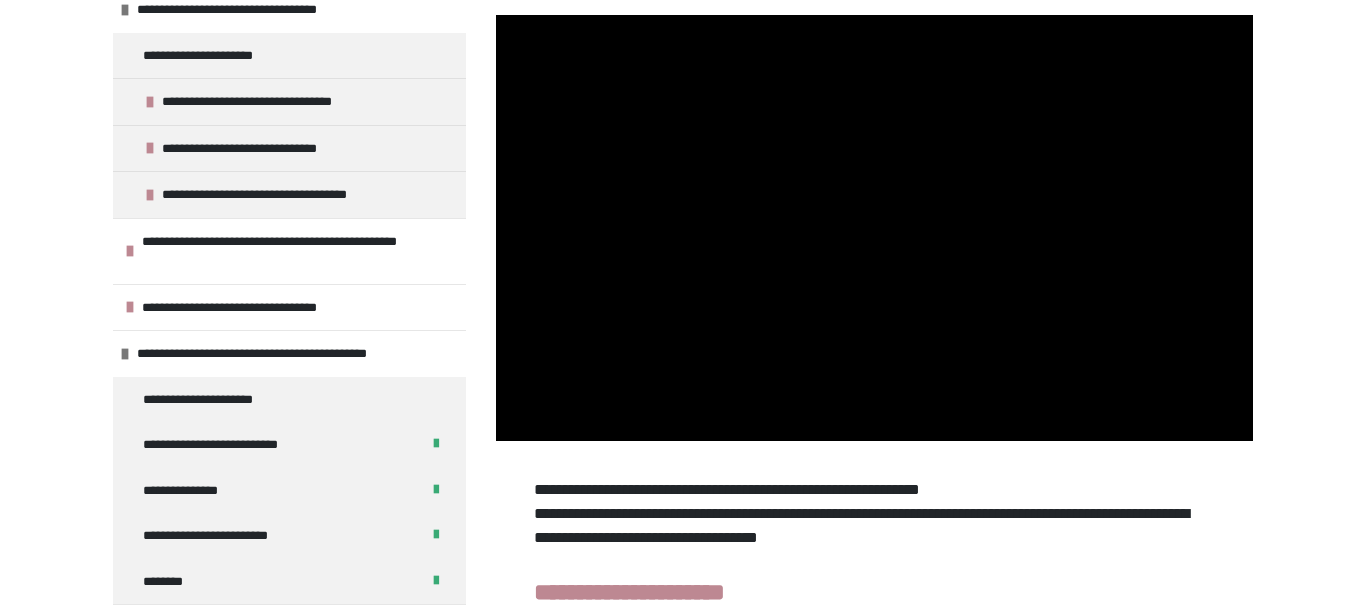 scroll, scrollTop: 171, scrollLeft: 0, axis: vertical 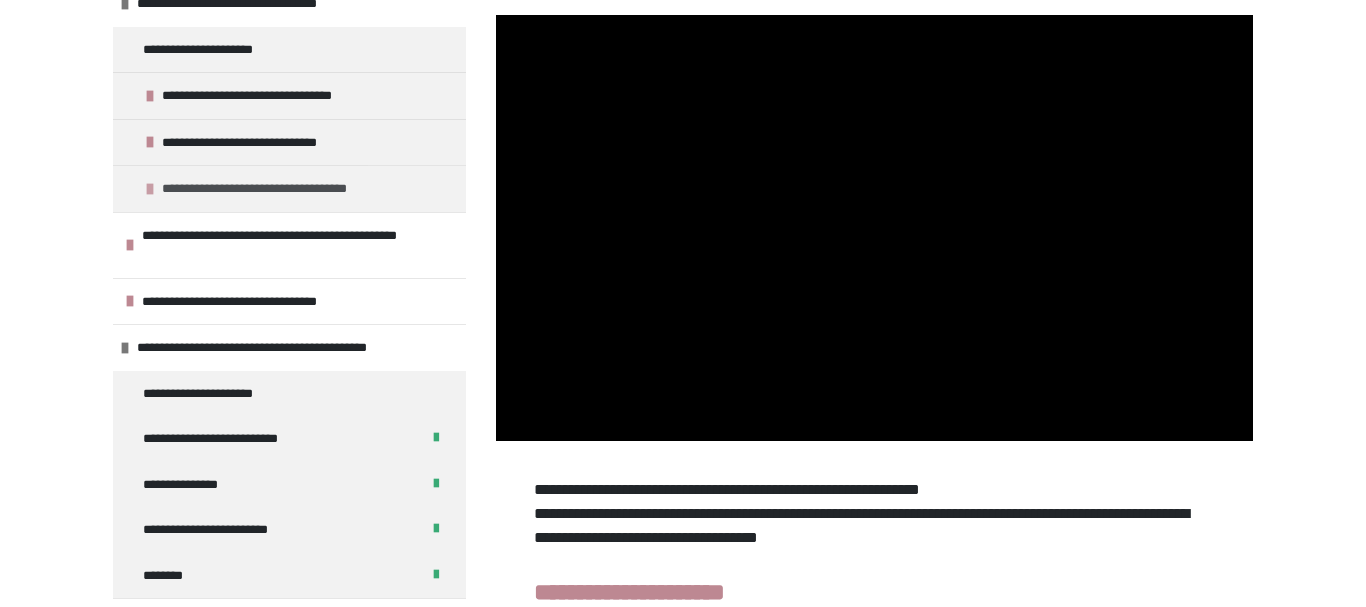 click on "**********" at bounding box center [272, 189] 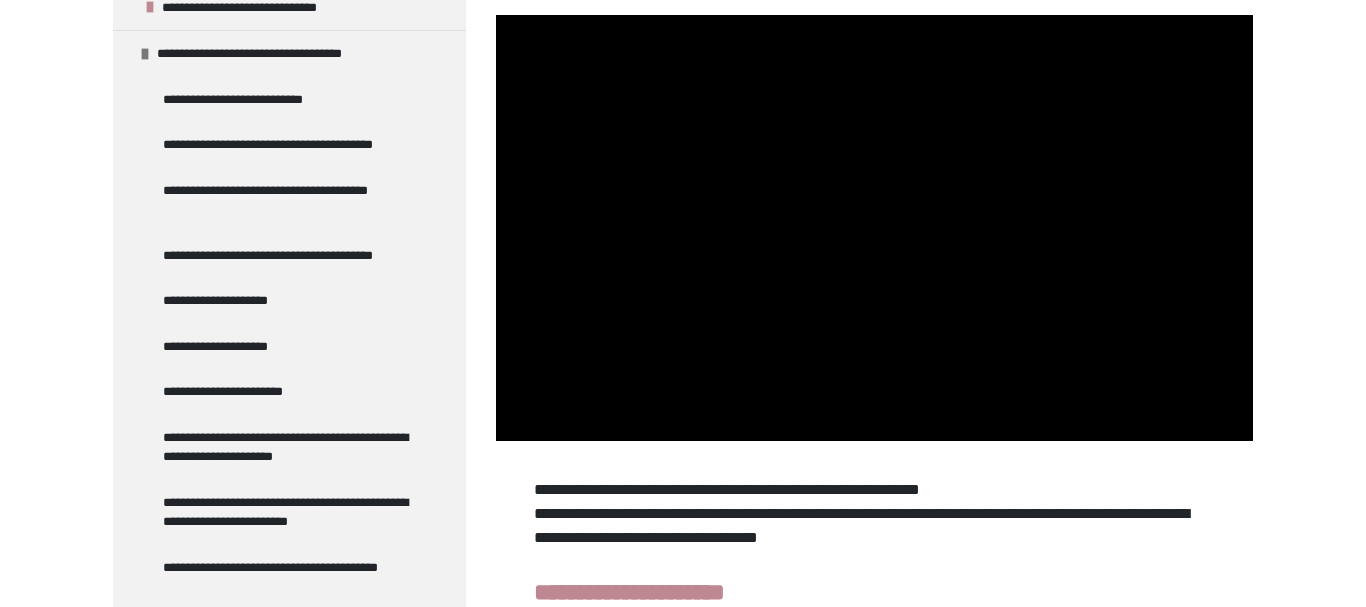 scroll, scrollTop: 310, scrollLeft: 0, axis: vertical 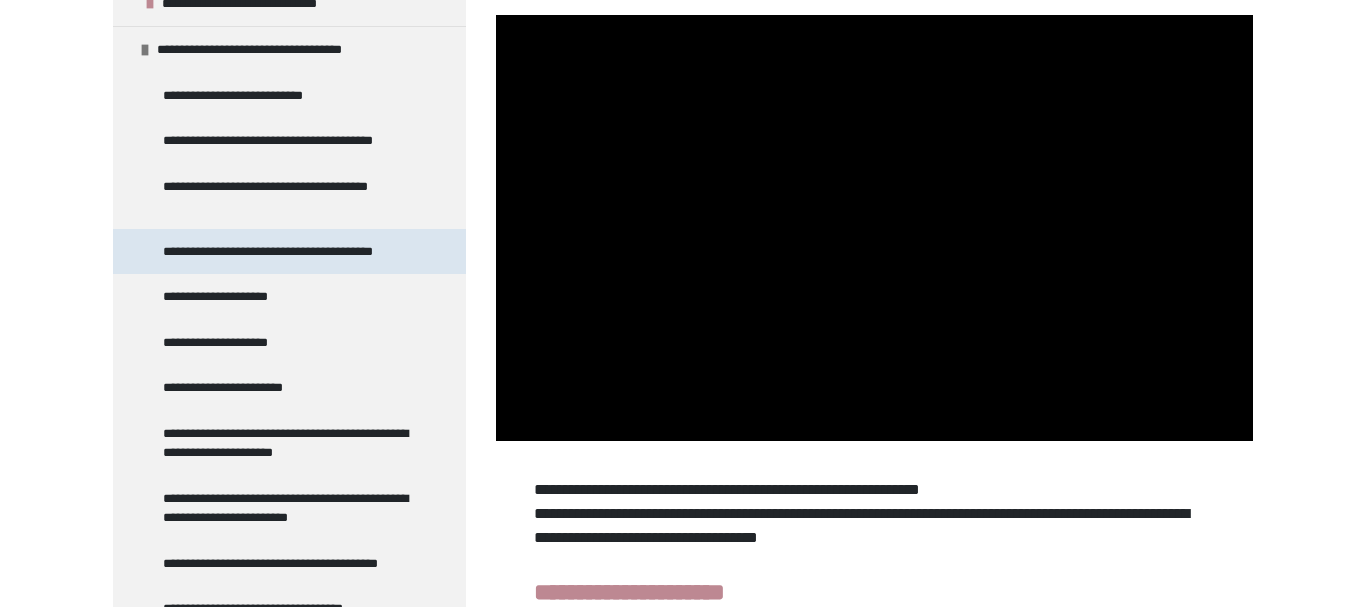 click on "**********" at bounding box center [283, 252] 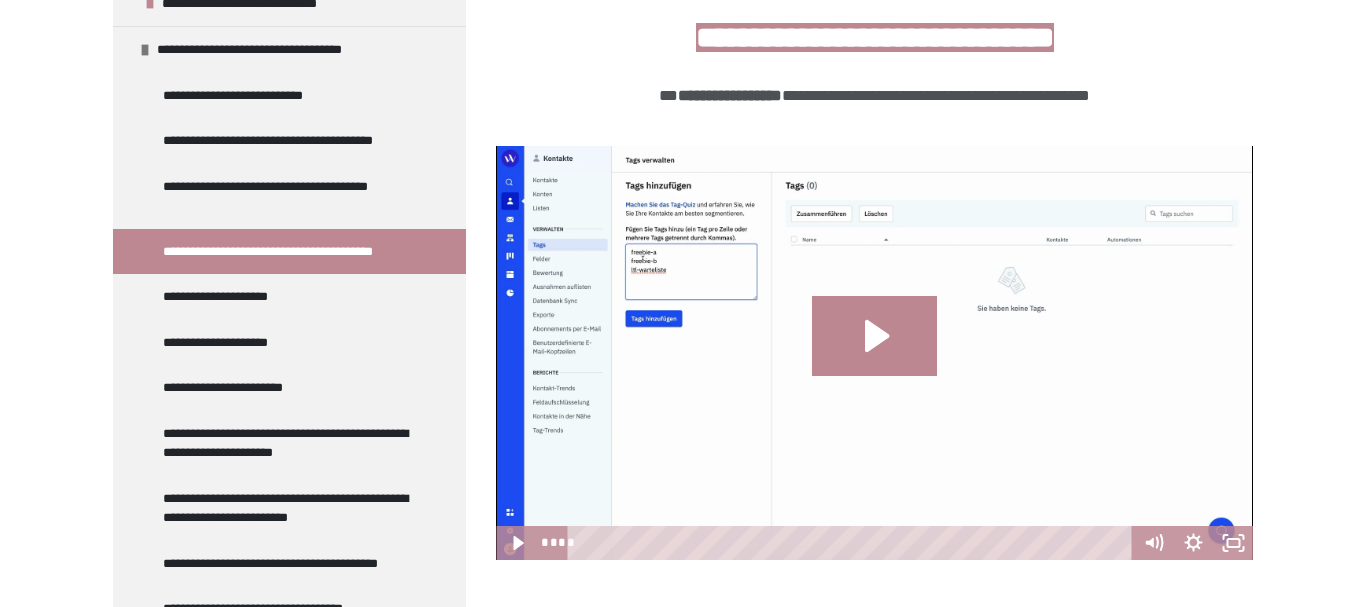 scroll, scrollTop: 426, scrollLeft: 0, axis: vertical 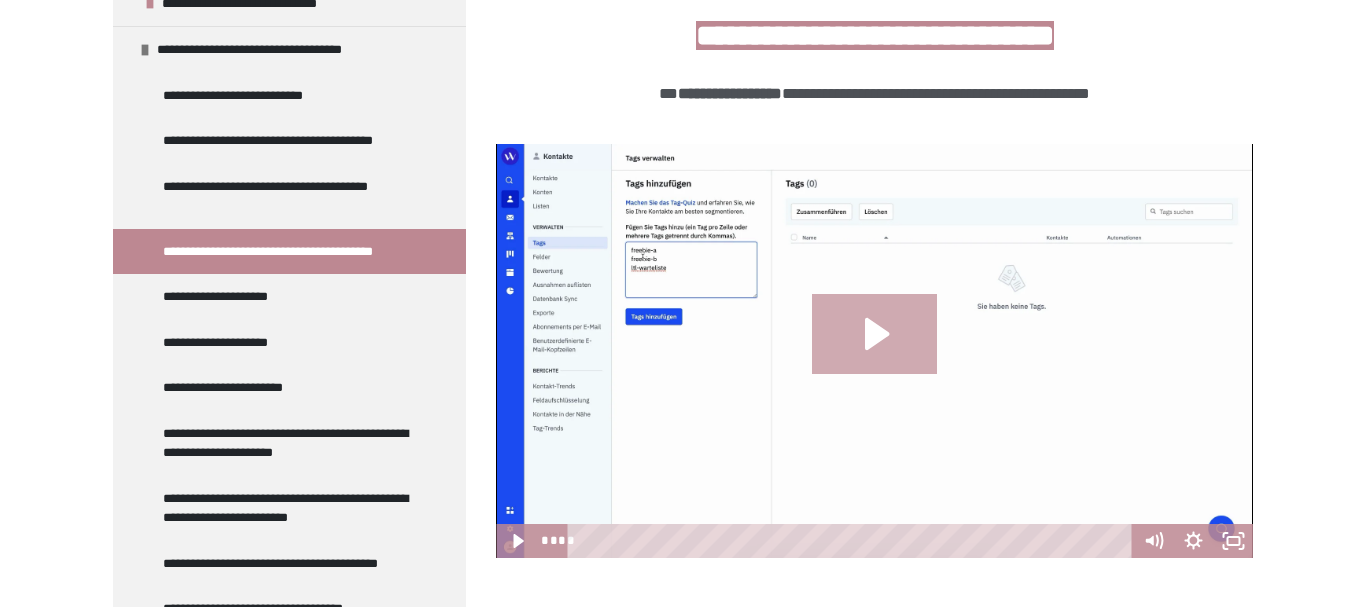 click 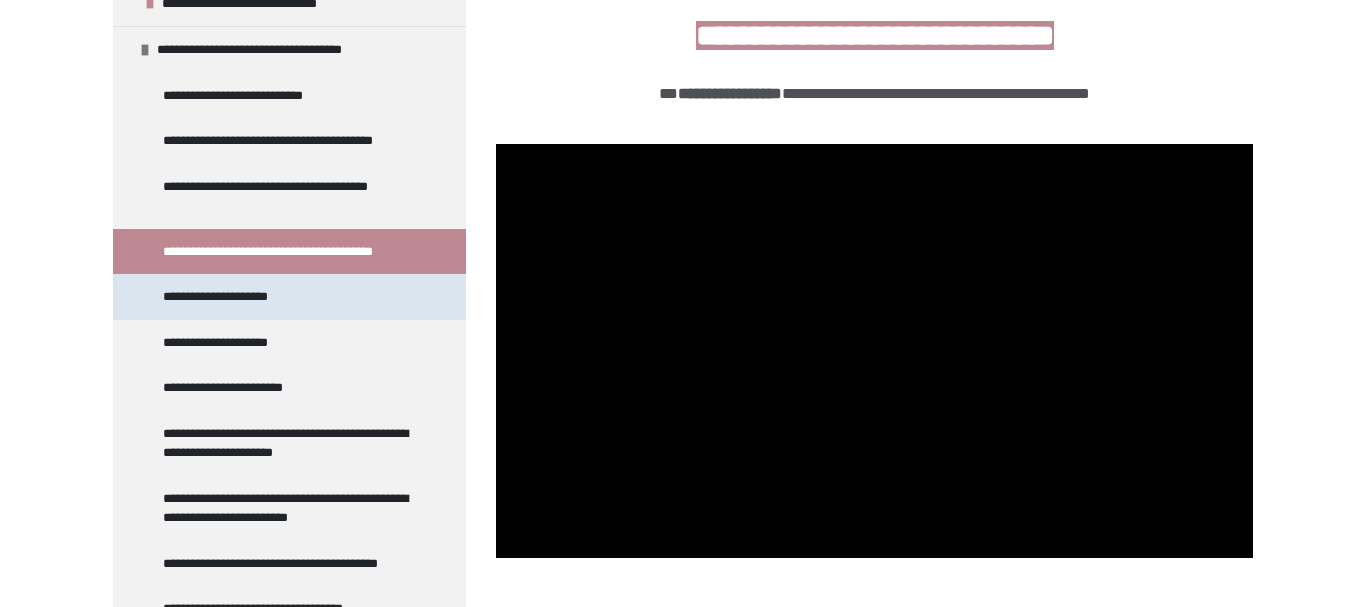 click on "**********" at bounding box center (232, 297) 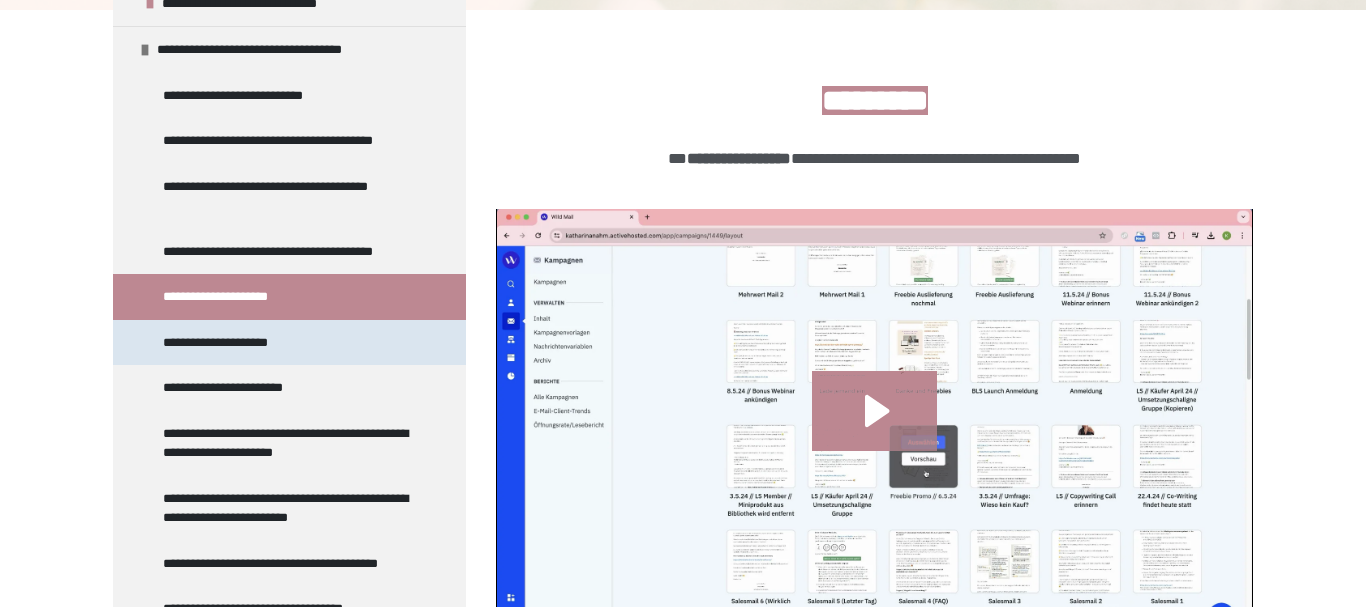click on "**********" at bounding box center (227, 343) 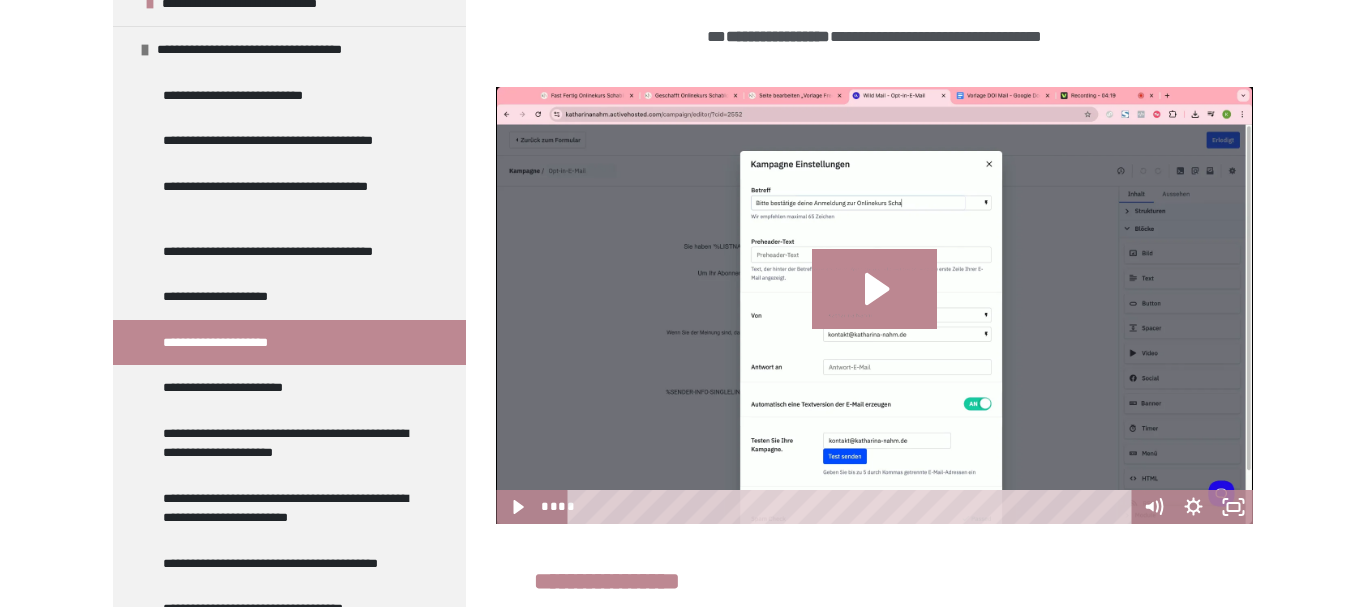 scroll, scrollTop: 480, scrollLeft: 0, axis: vertical 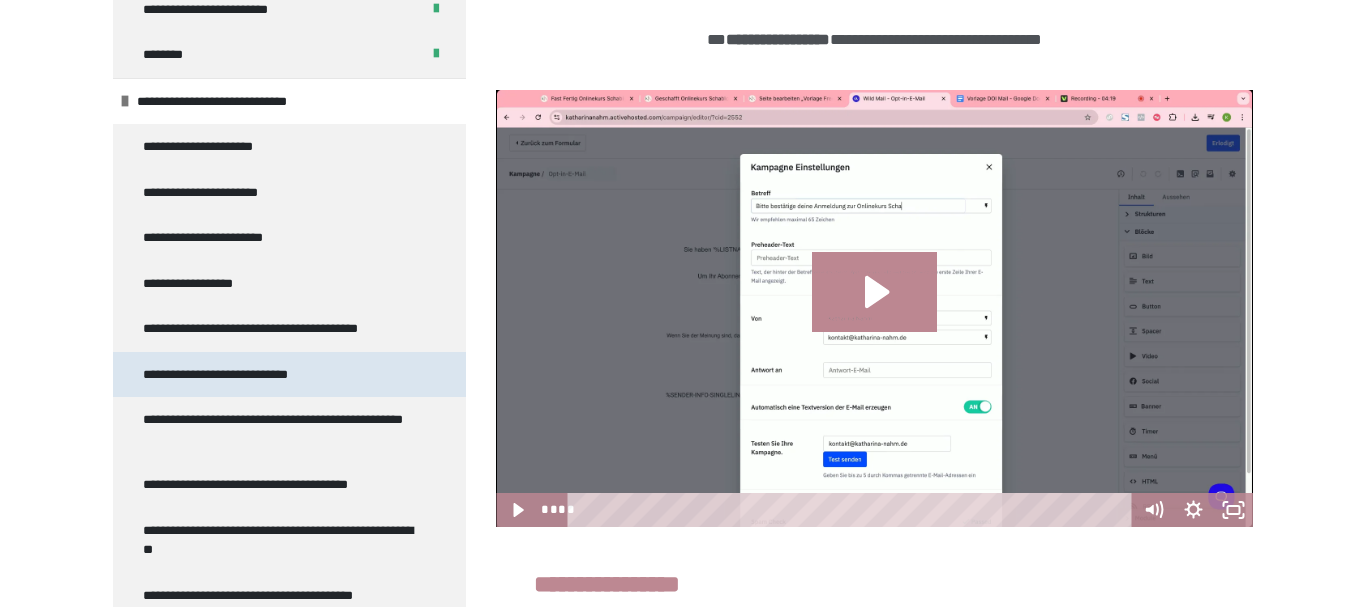 click on "**********" at bounding box center [234, 375] 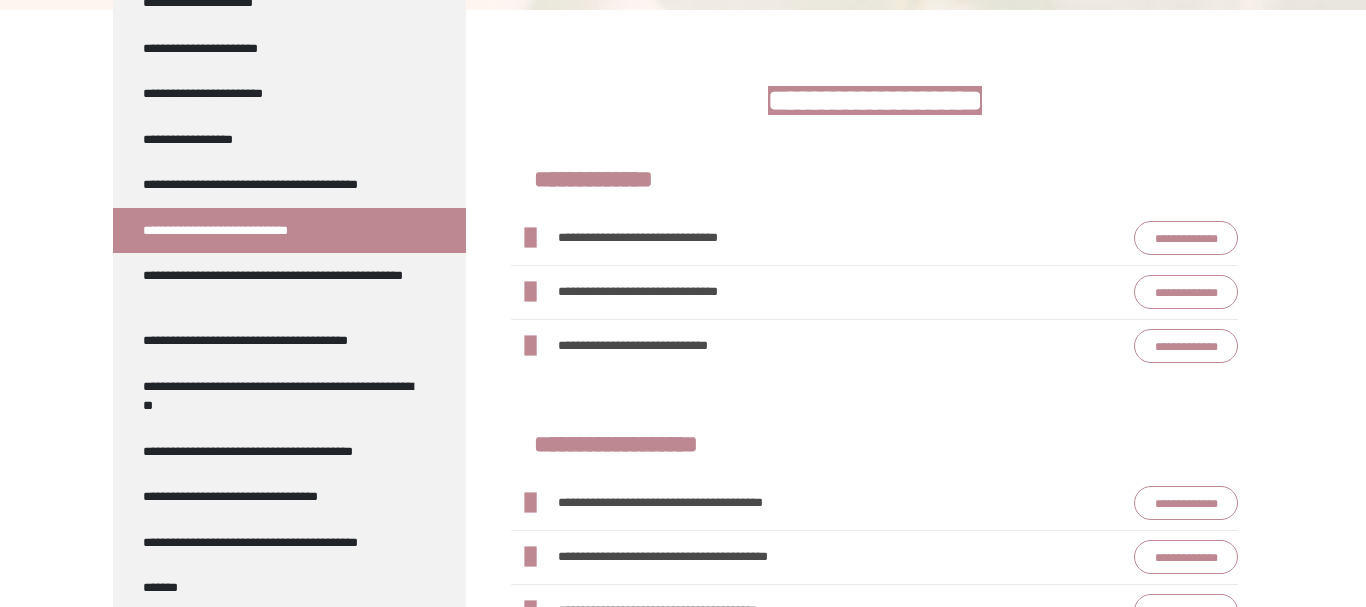 scroll, scrollTop: 1553, scrollLeft: 0, axis: vertical 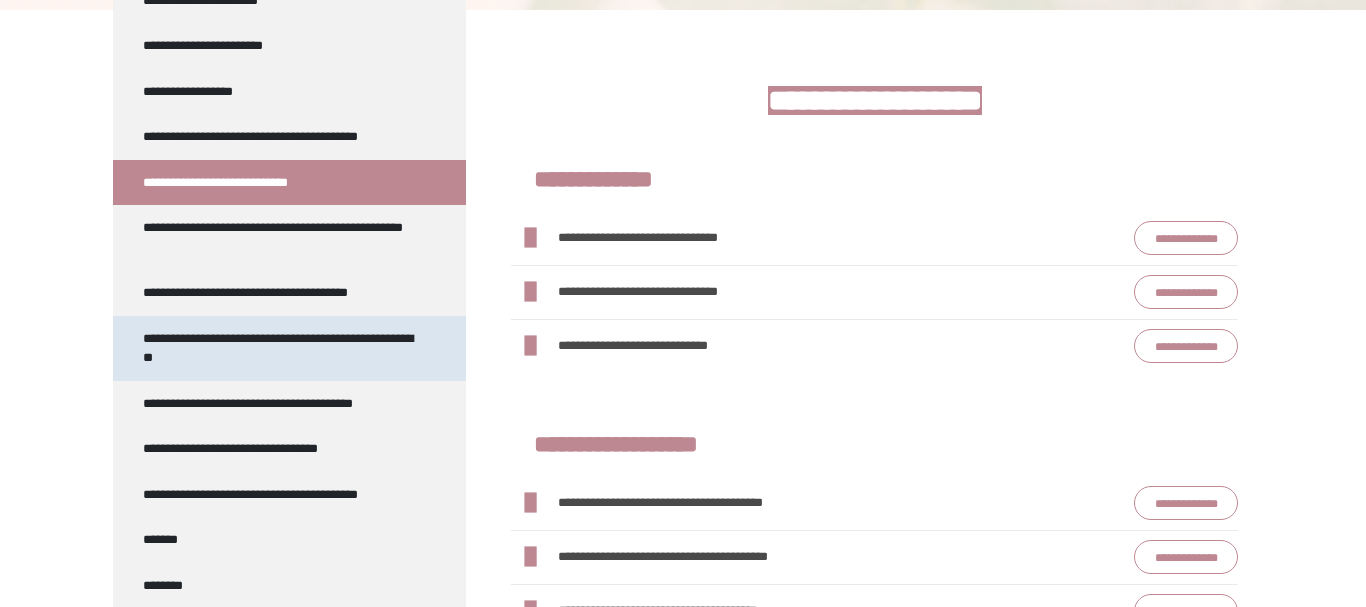 click on "**********" at bounding box center (281, 348) 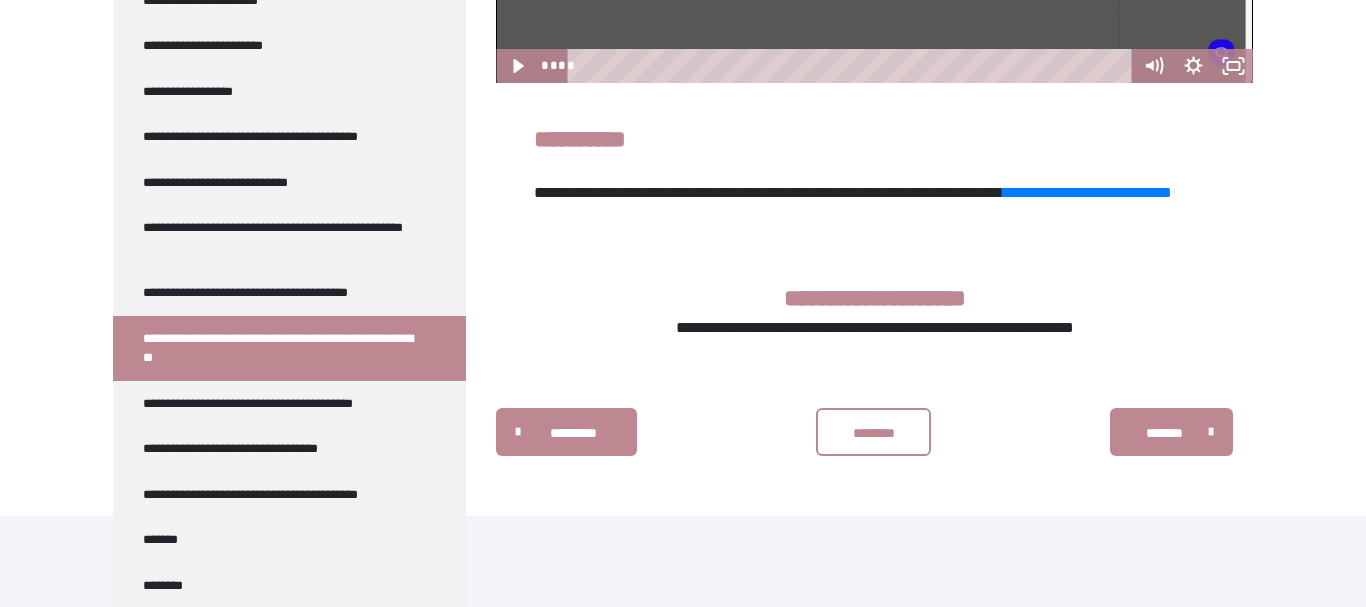 scroll, scrollTop: 925, scrollLeft: 0, axis: vertical 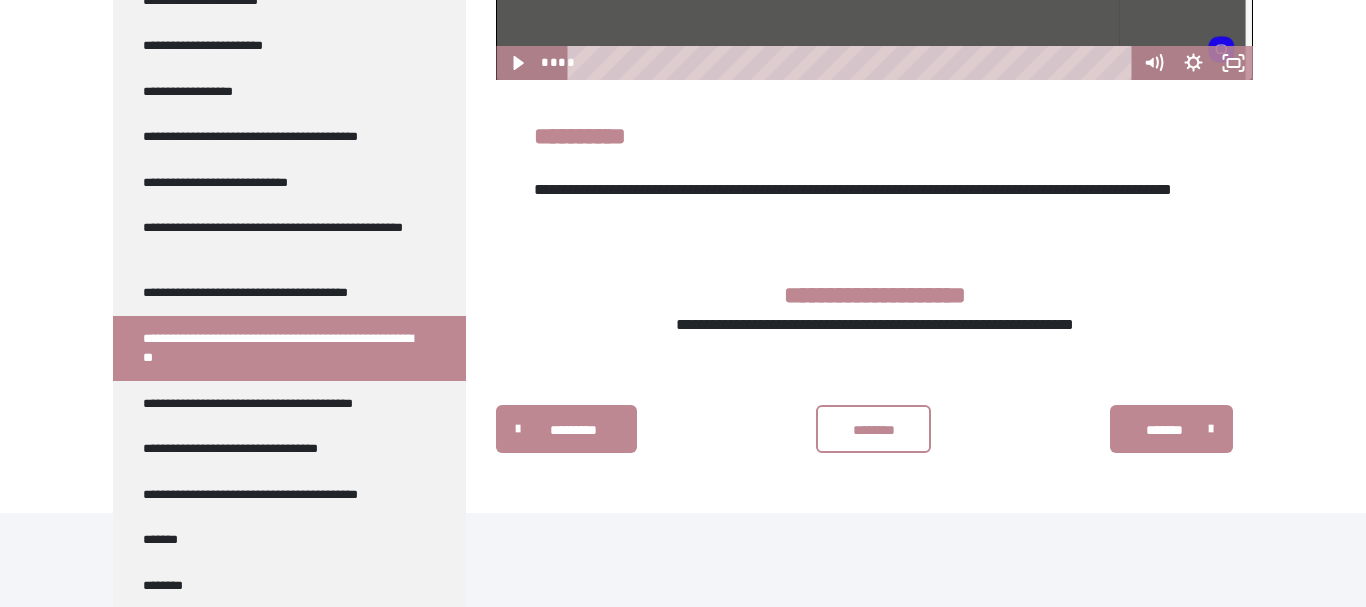 click on "**********" at bounding box center [1087, 189] 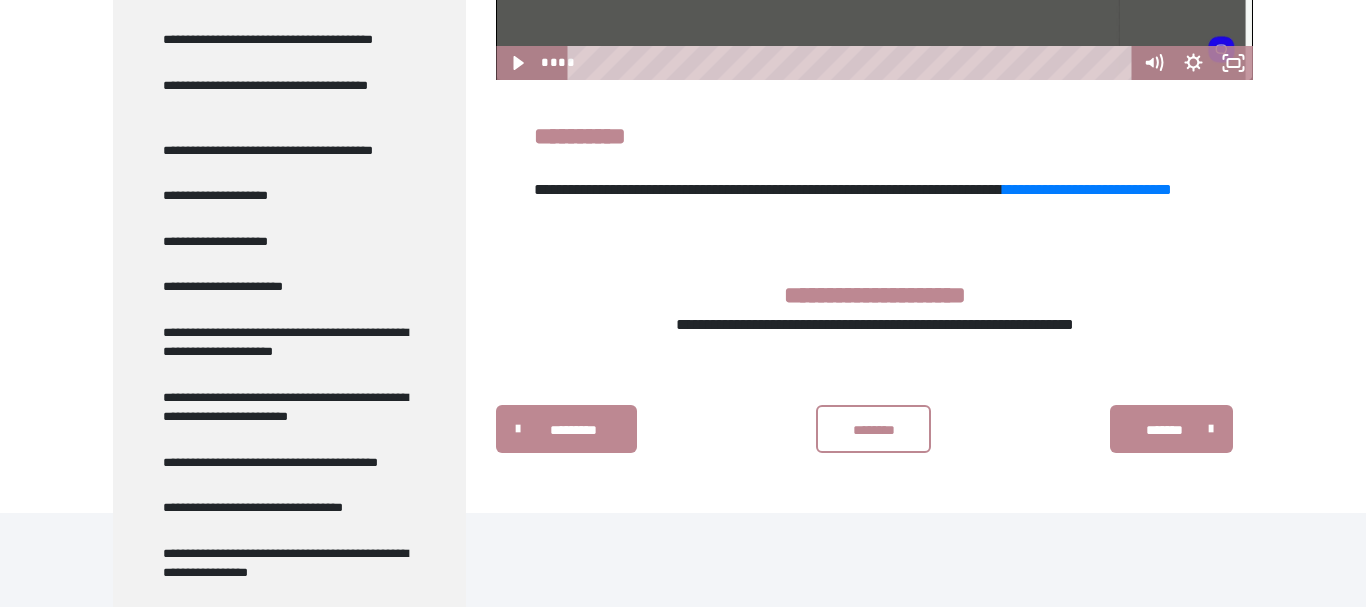 scroll, scrollTop: 0, scrollLeft: 0, axis: both 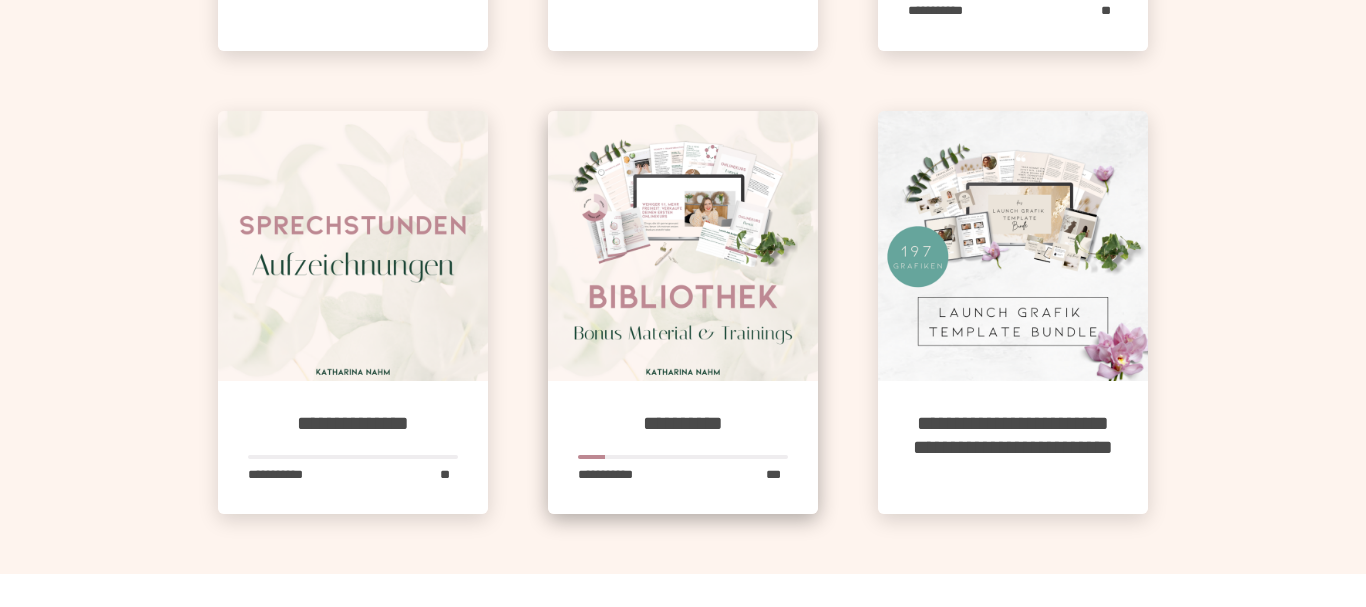 click at bounding box center (683, 246) 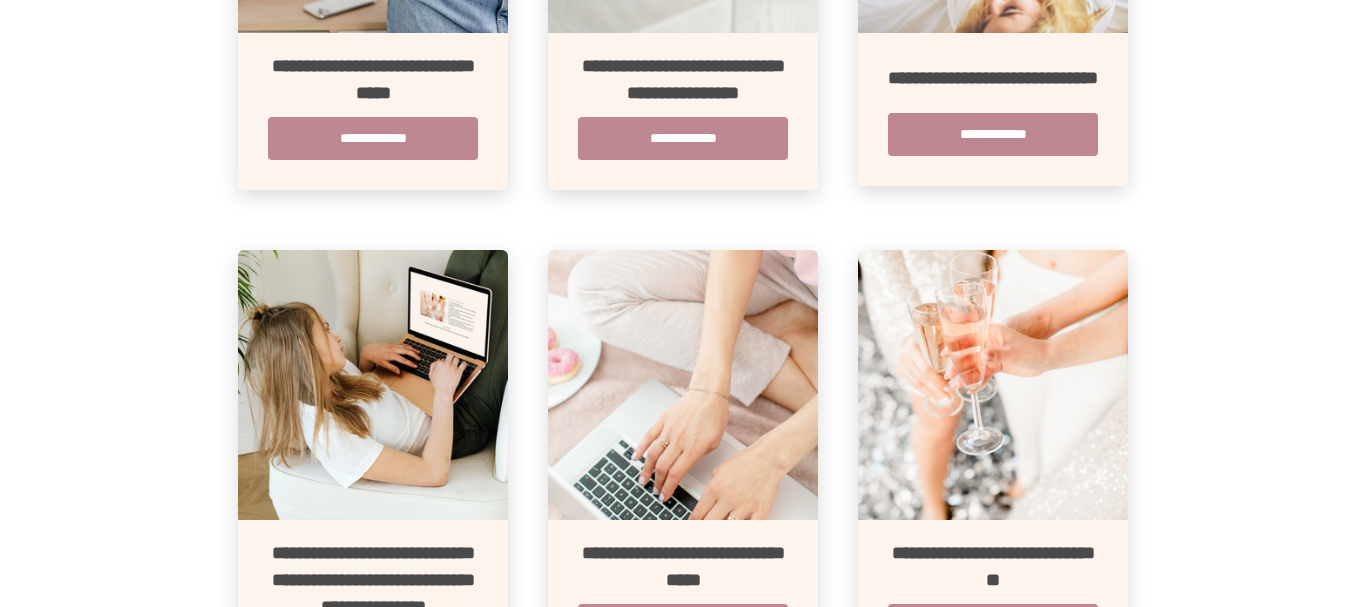 scroll, scrollTop: 0, scrollLeft: 0, axis: both 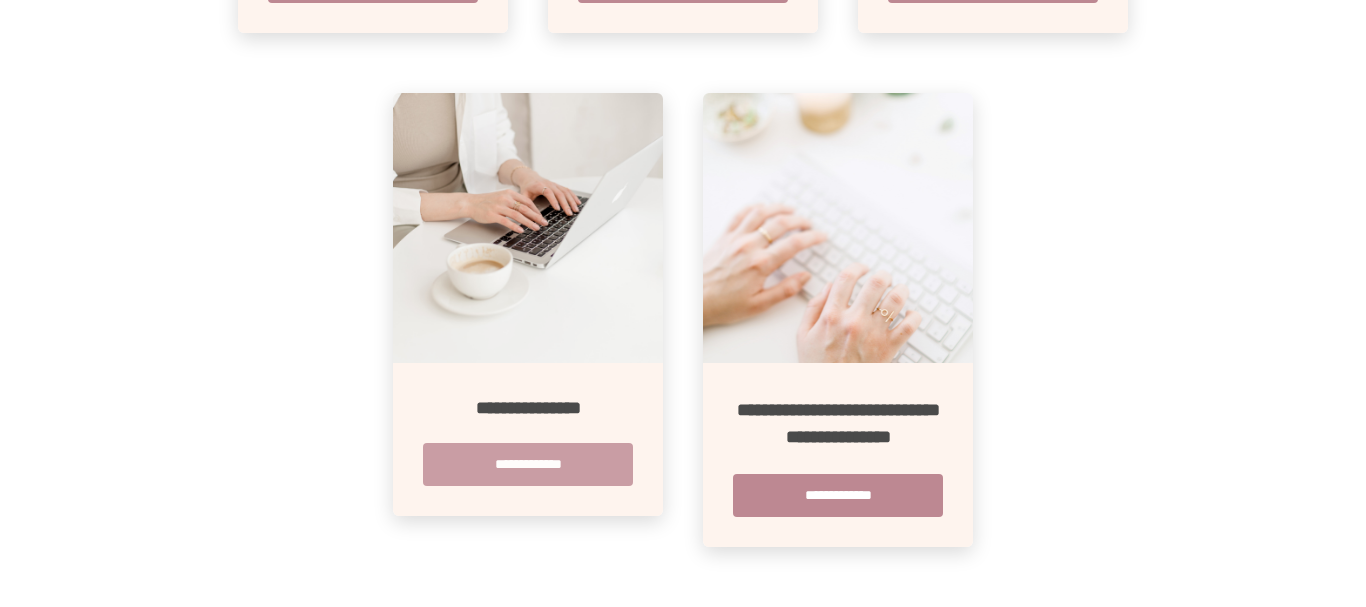 click on "**********" at bounding box center [528, 464] 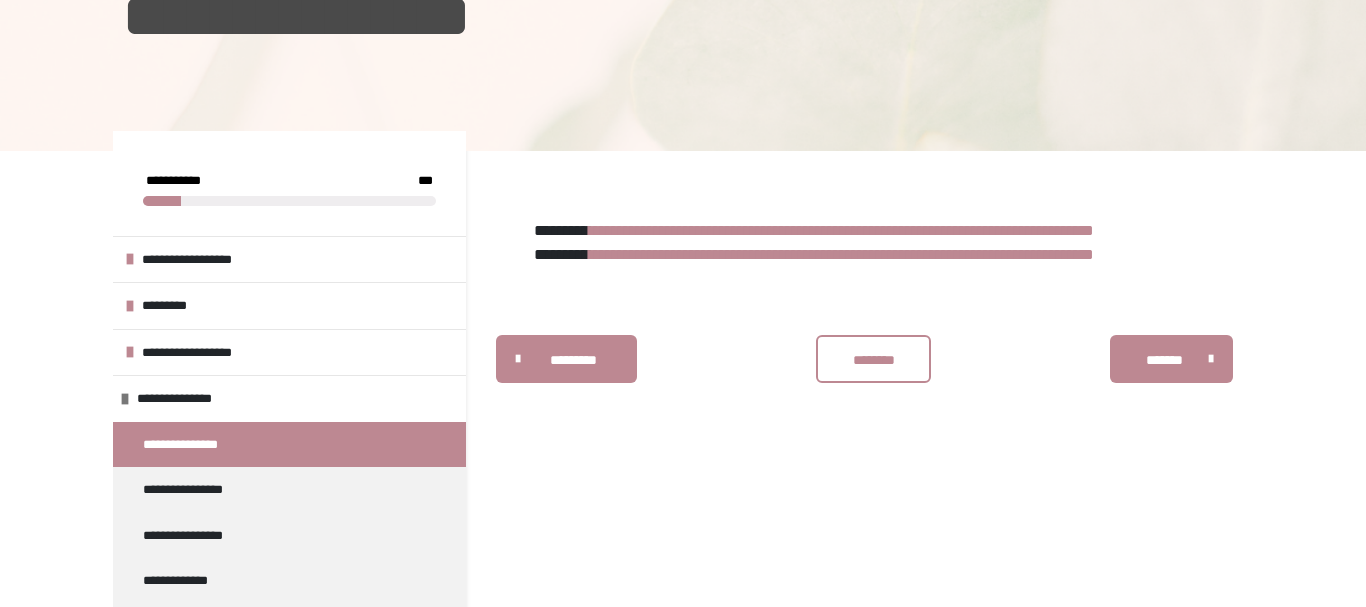 scroll, scrollTop: 217, scrollLeft: 0, axis: vertical 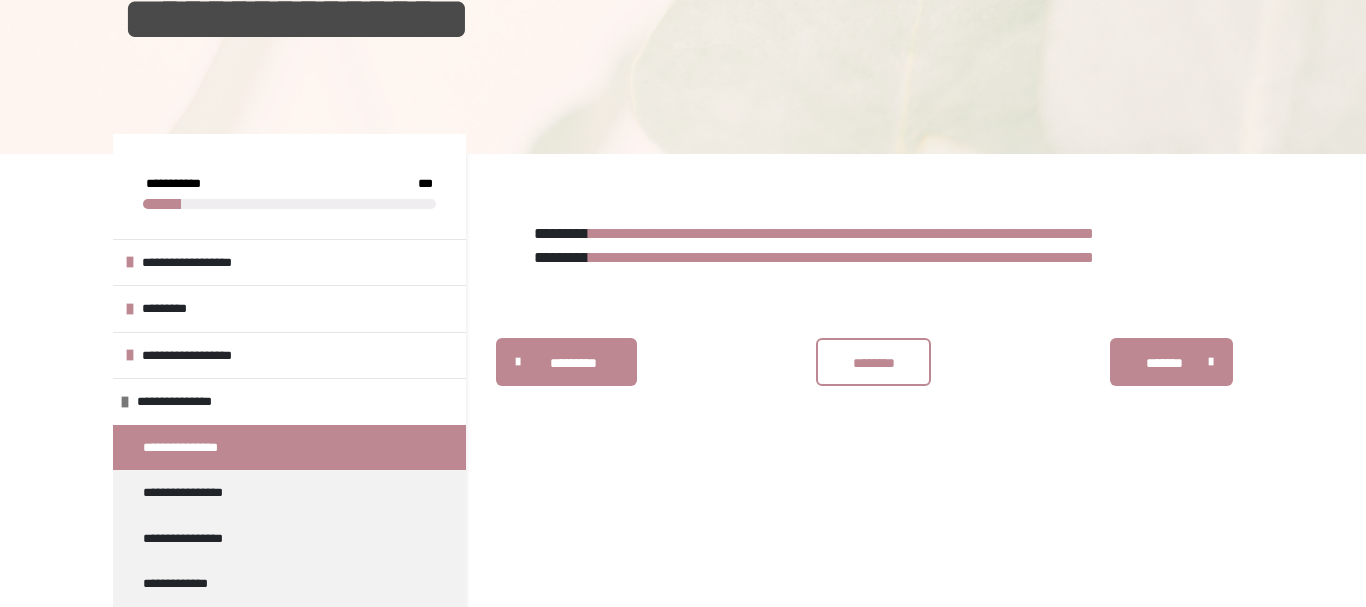 click on "**********" at bounding box center (841, 233) 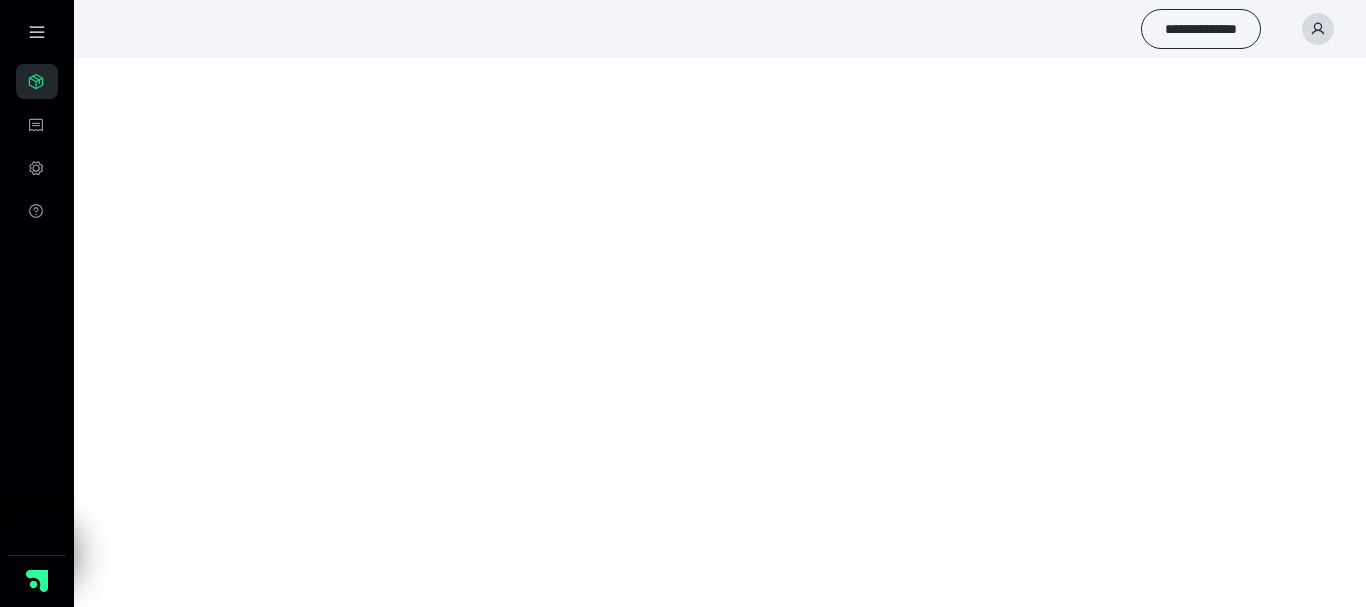scroll, scrollTop: 0, scrollLeft: 0, axis: both 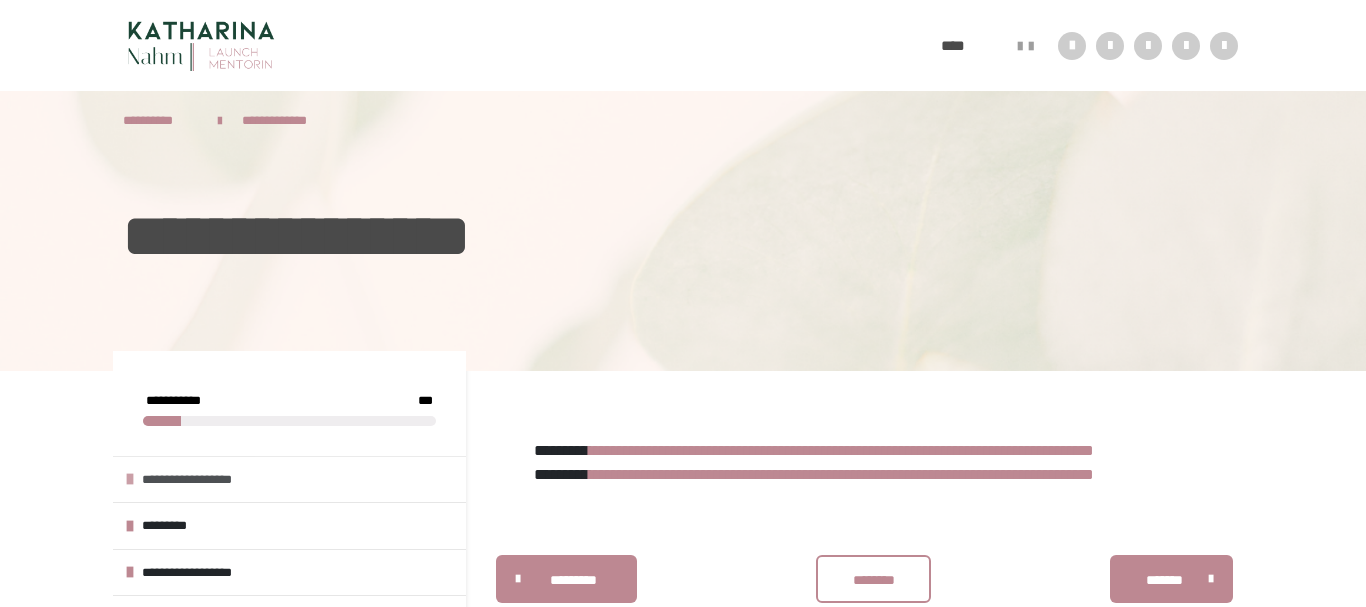click at bounding box center [130, 479] 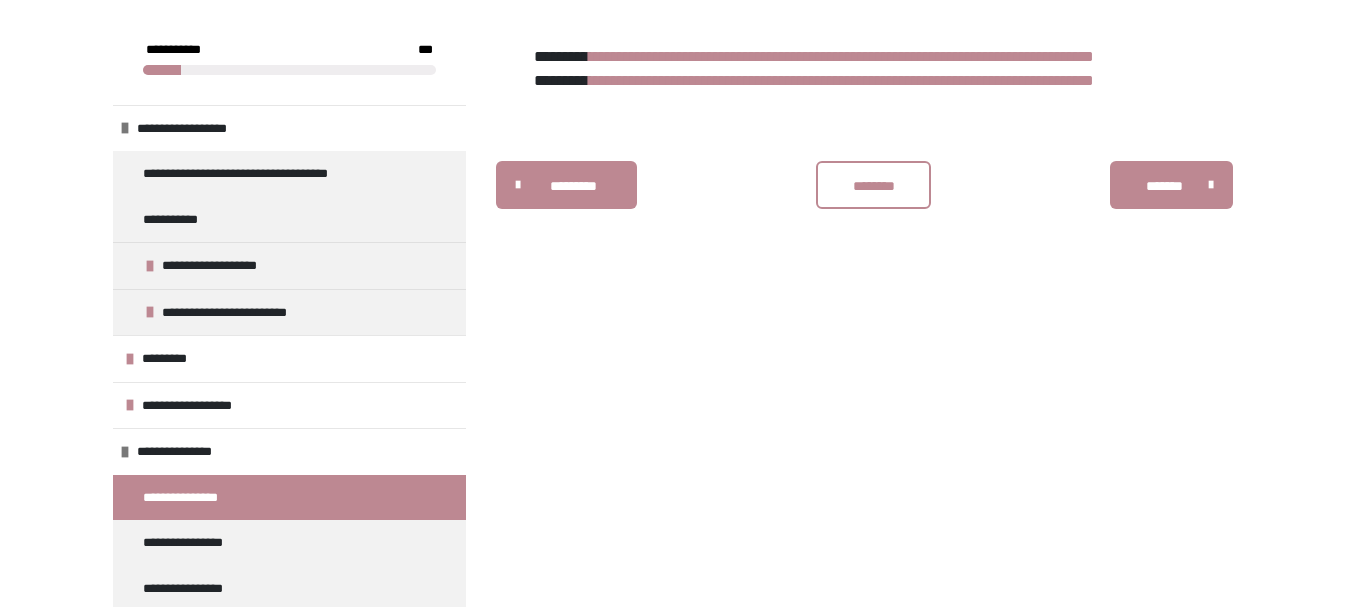 scroll, scrollTop: 431, scrollLeft: 0, axis: vertical 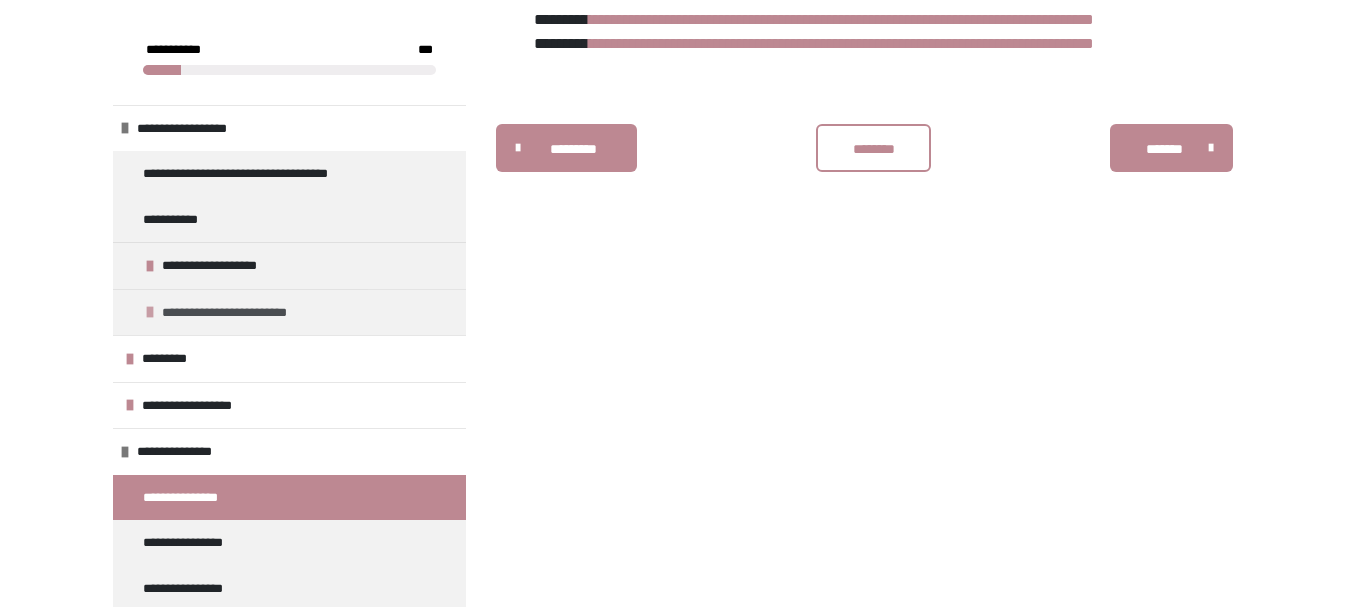 click on "**********" at bounding box center (245, 313) 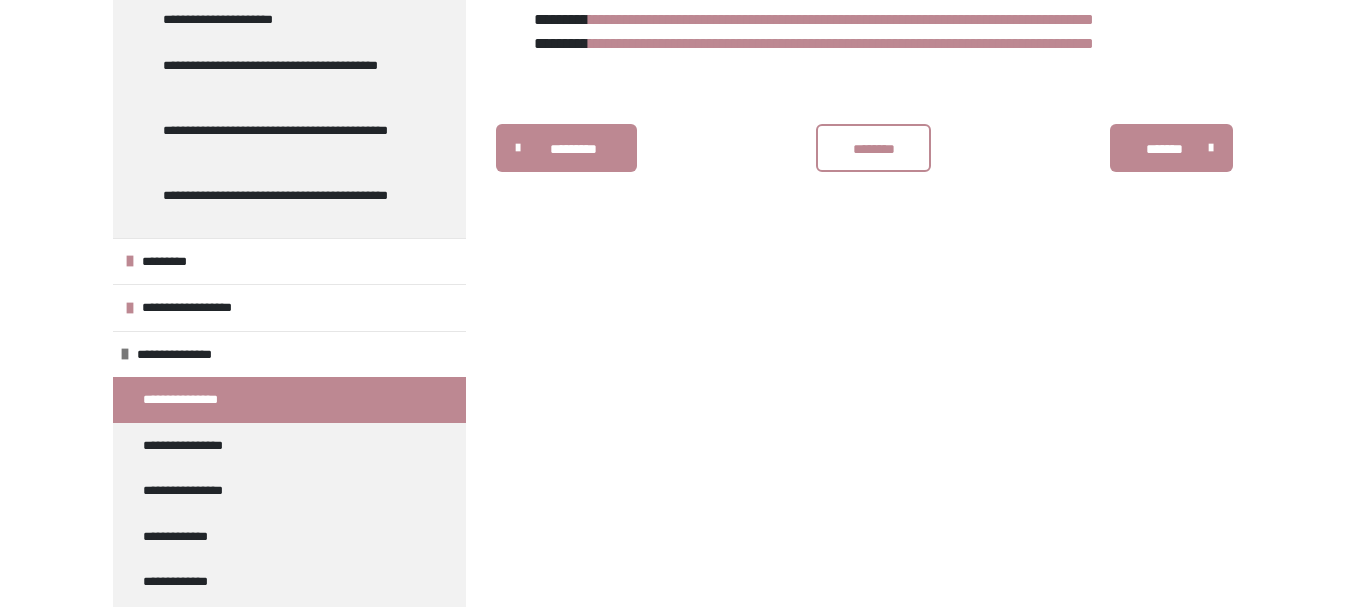 scroll, scrollTop: 735, scrollLeft: 0, axis: vertical 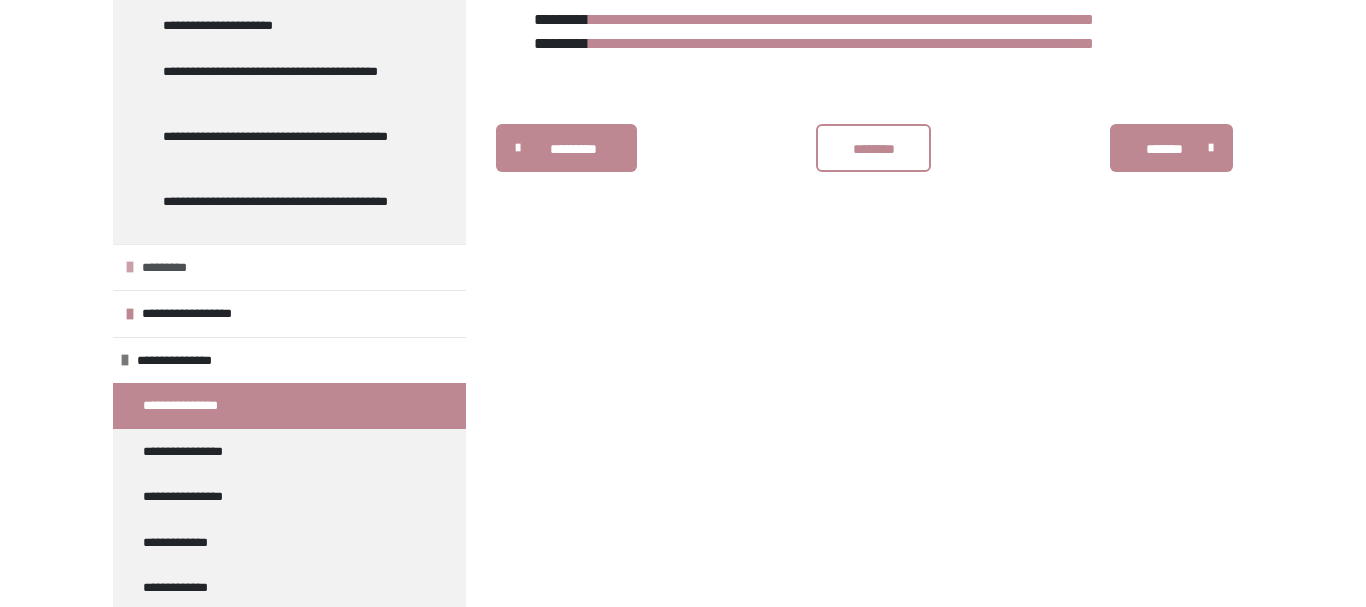 click on "*********" at bounding box center (289, 267) 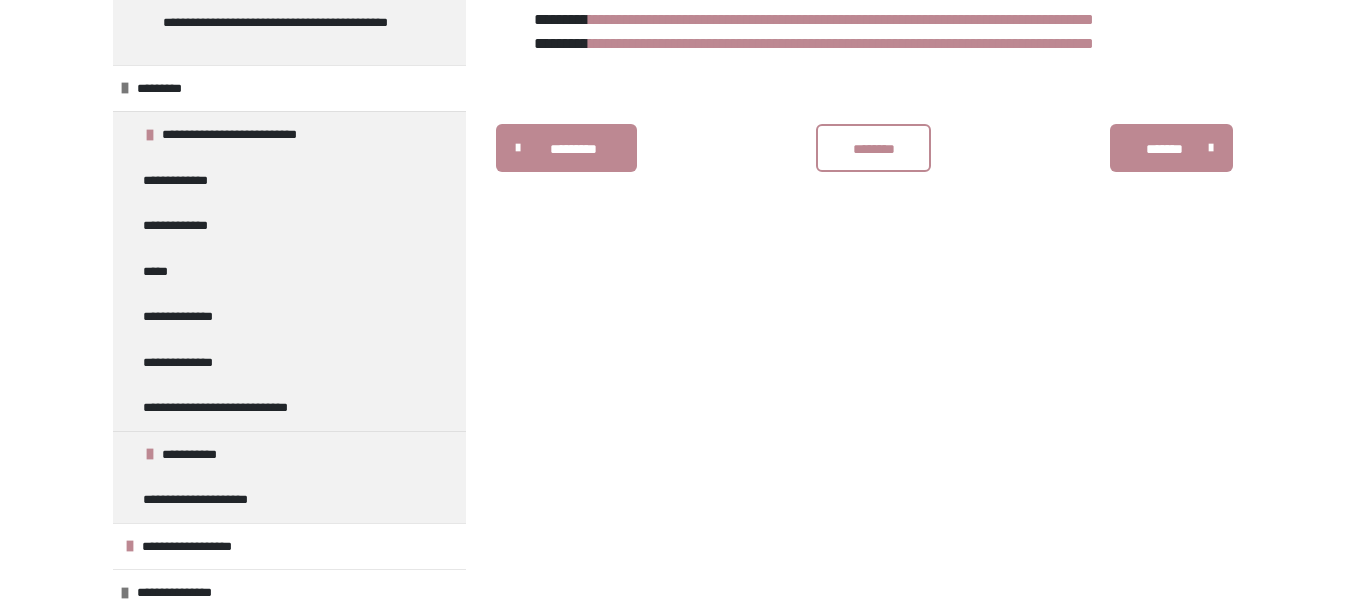 scroll, scrollTop: 950, scrollLeft: 0, axis: vertical 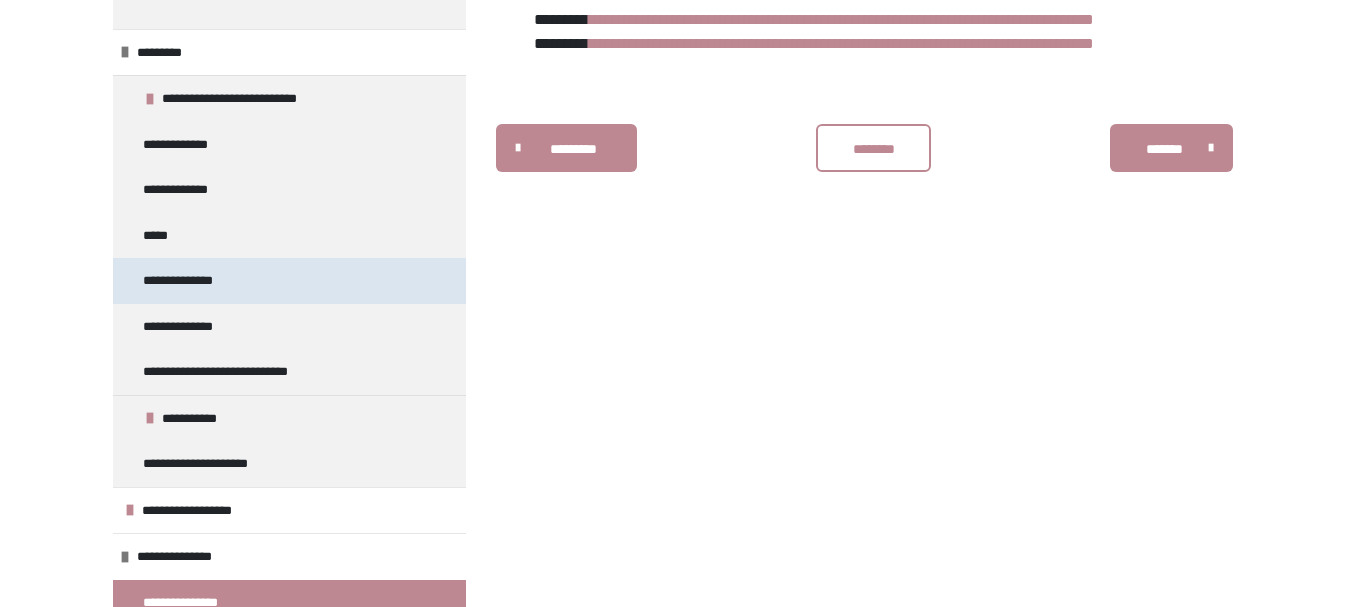 click on "**********" at bounding box center [196, 281] 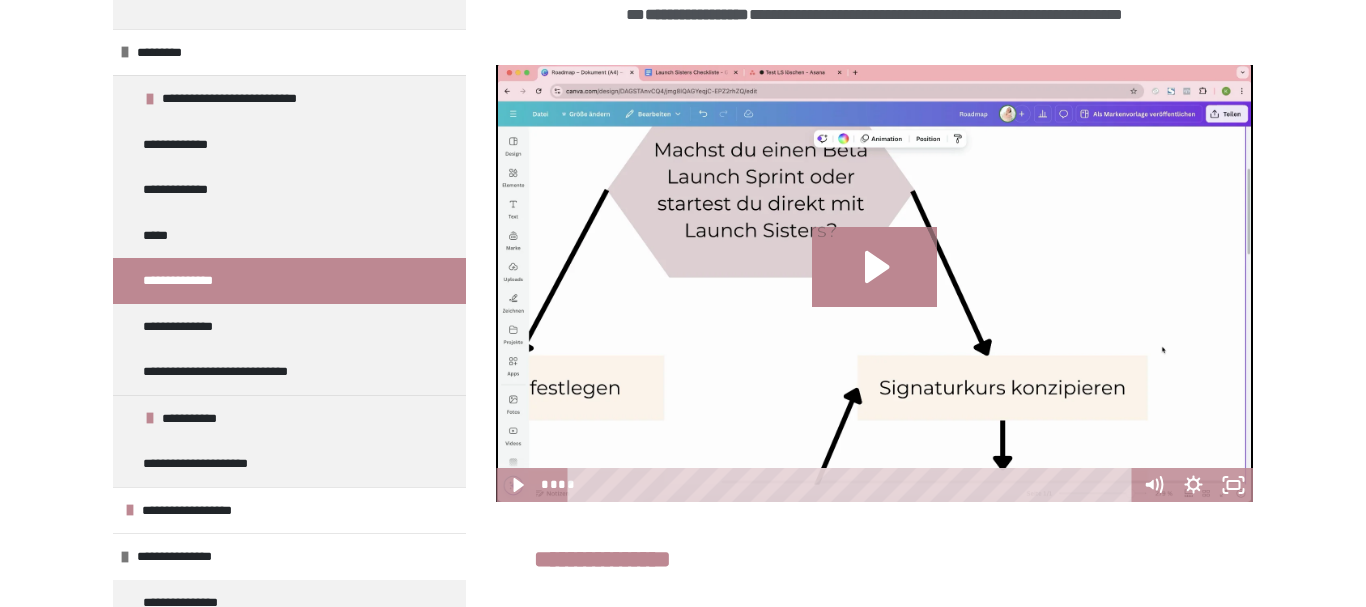 scroll, scrollTop: 509, scrollLeft: 0, axis: vertical 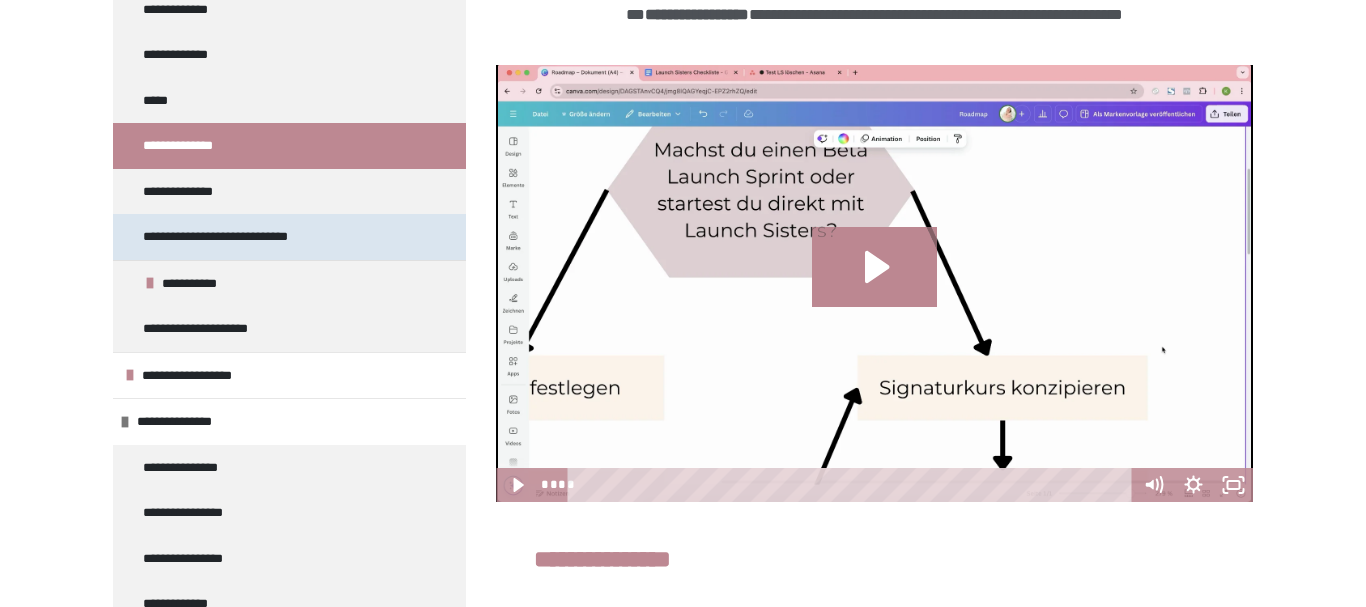 click on "**********" at bounding box center (232, 237) 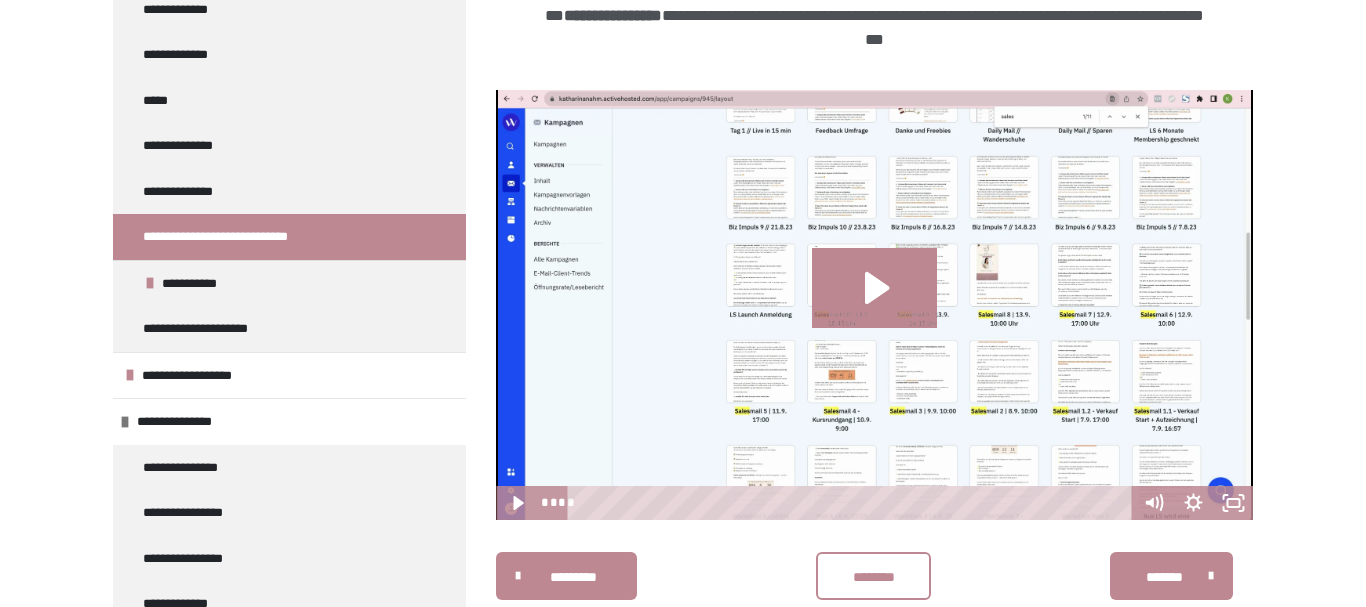 scroll, scrollTop: 524, scrollLeft: 0, axis: vertical 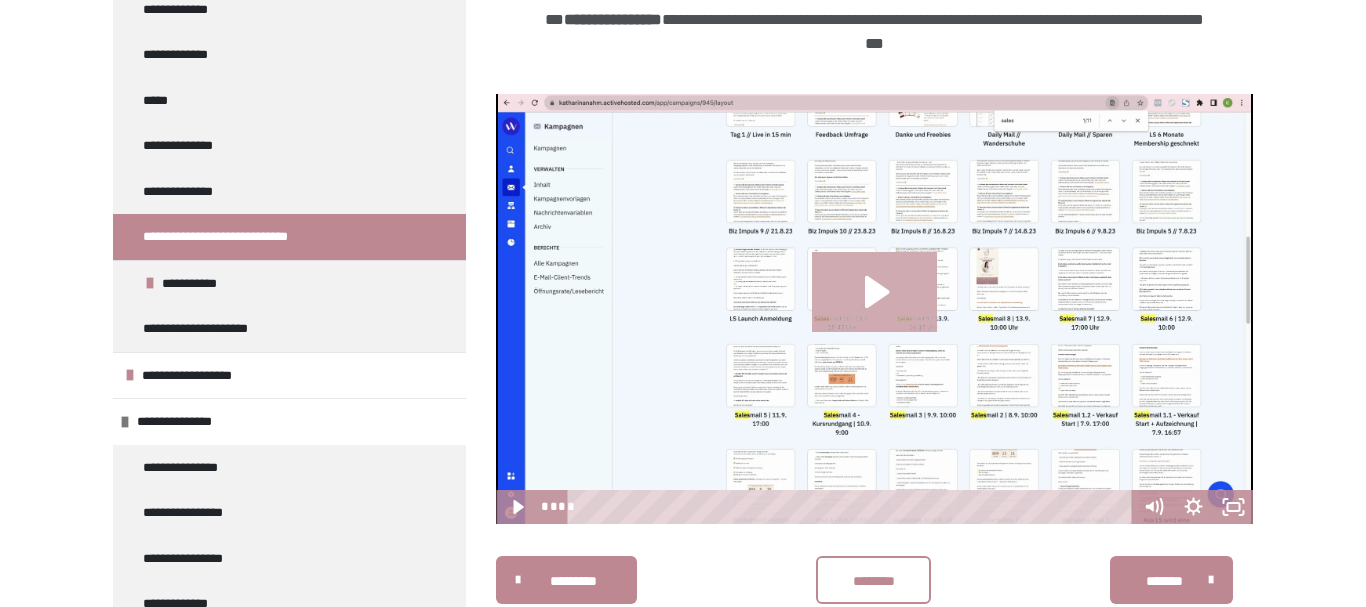 click 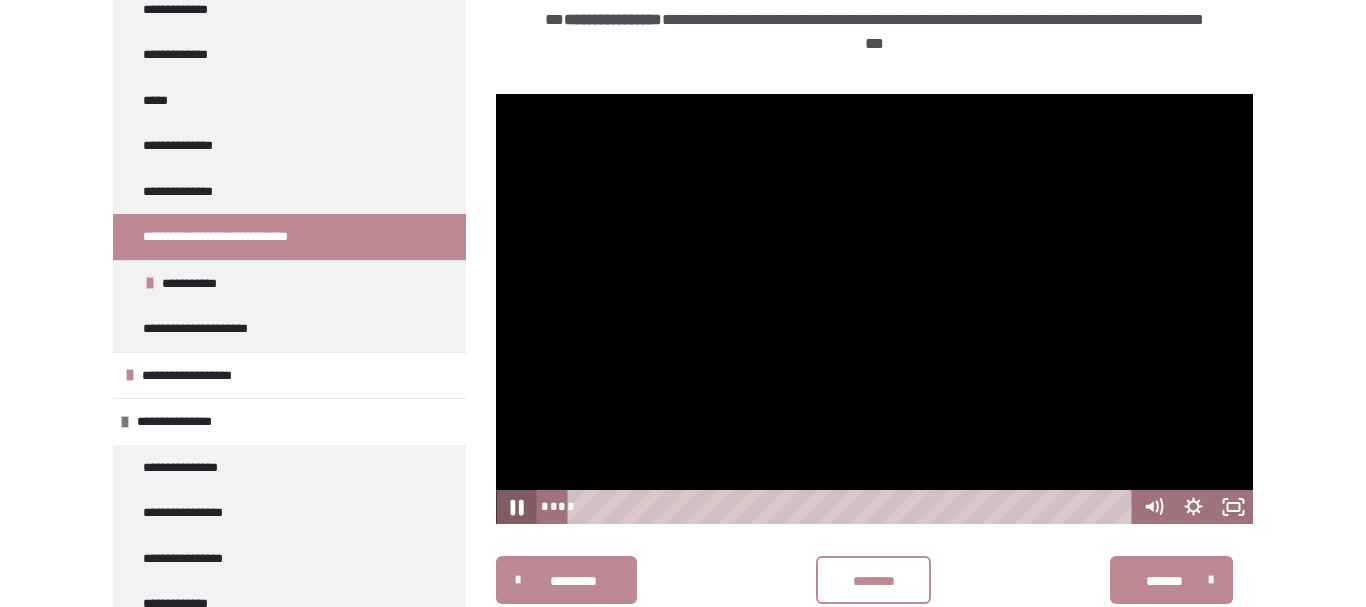 click 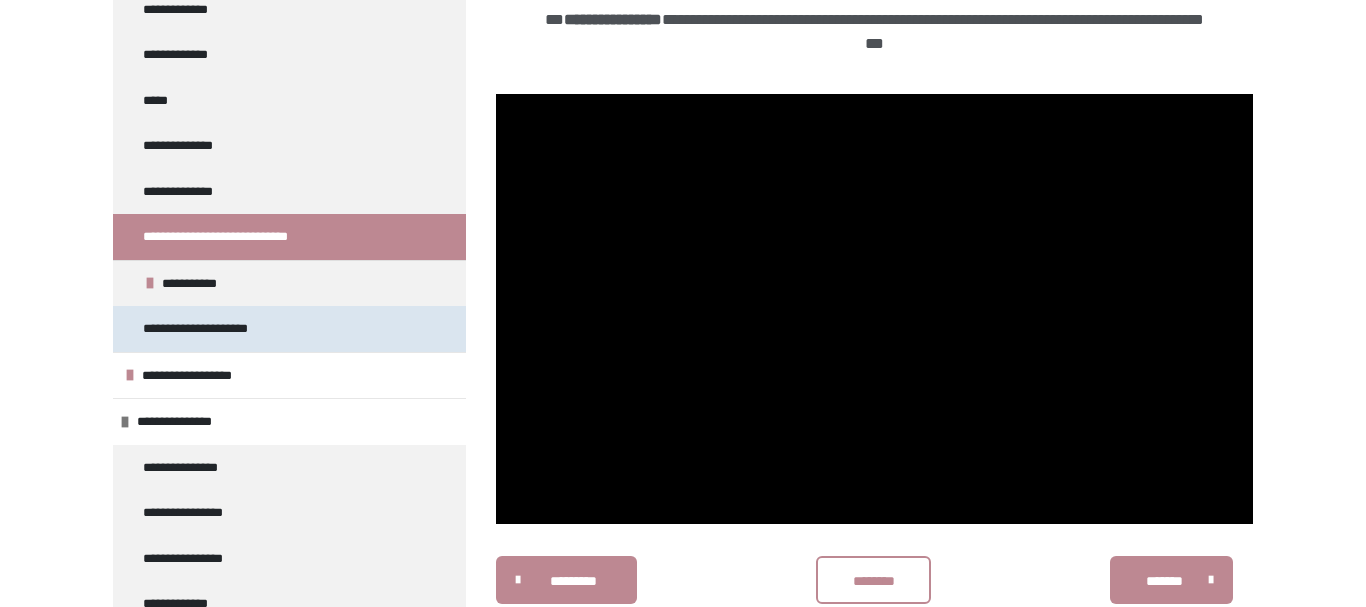 click on "**********" at bounding box center (209, 329) 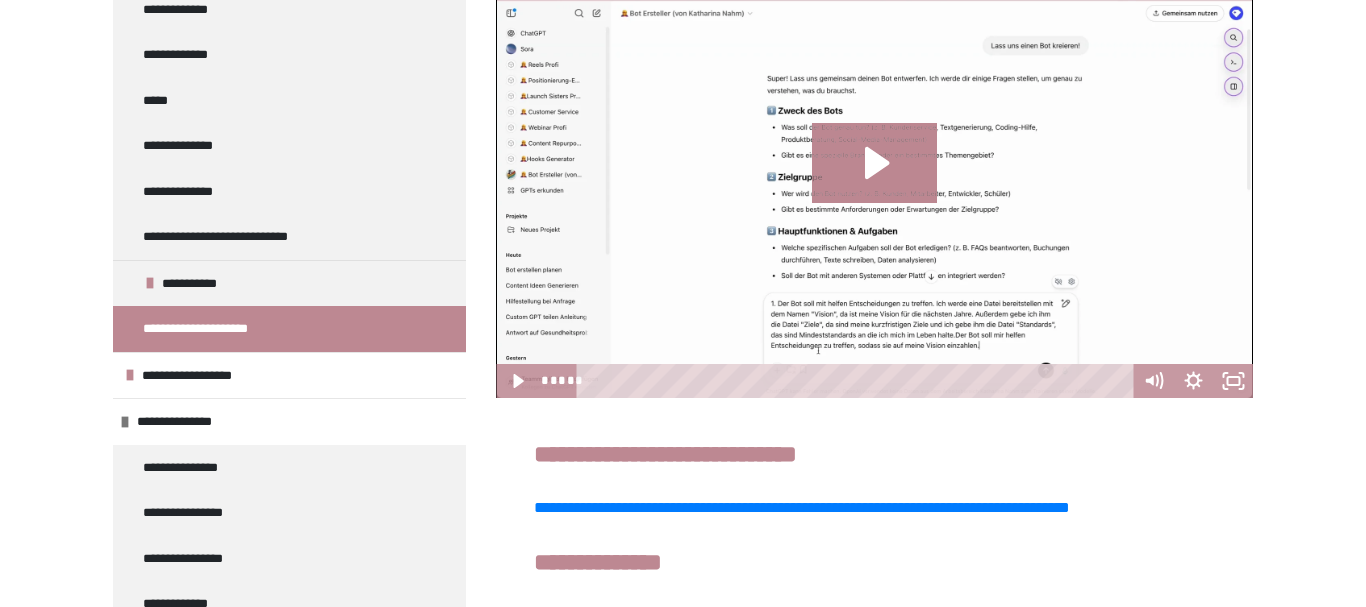 scroll, scrollTop: 636, scrollLeft: 0, axis: vertical 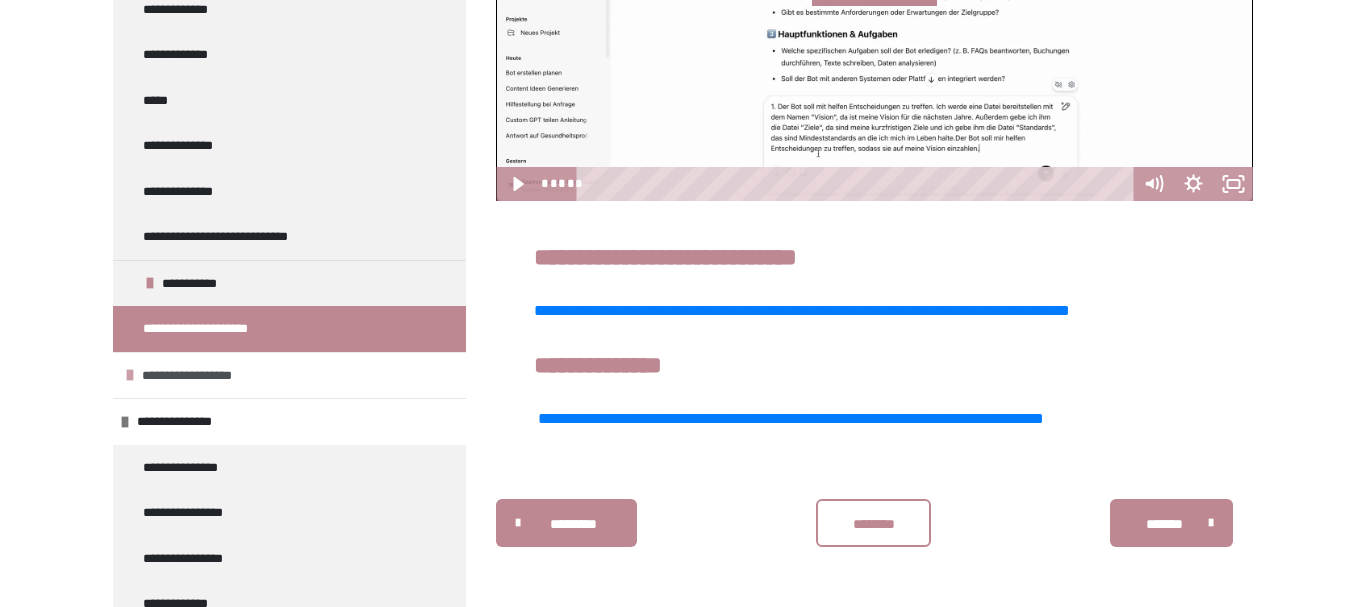 click on "**********" at bounding box center (198, 376) 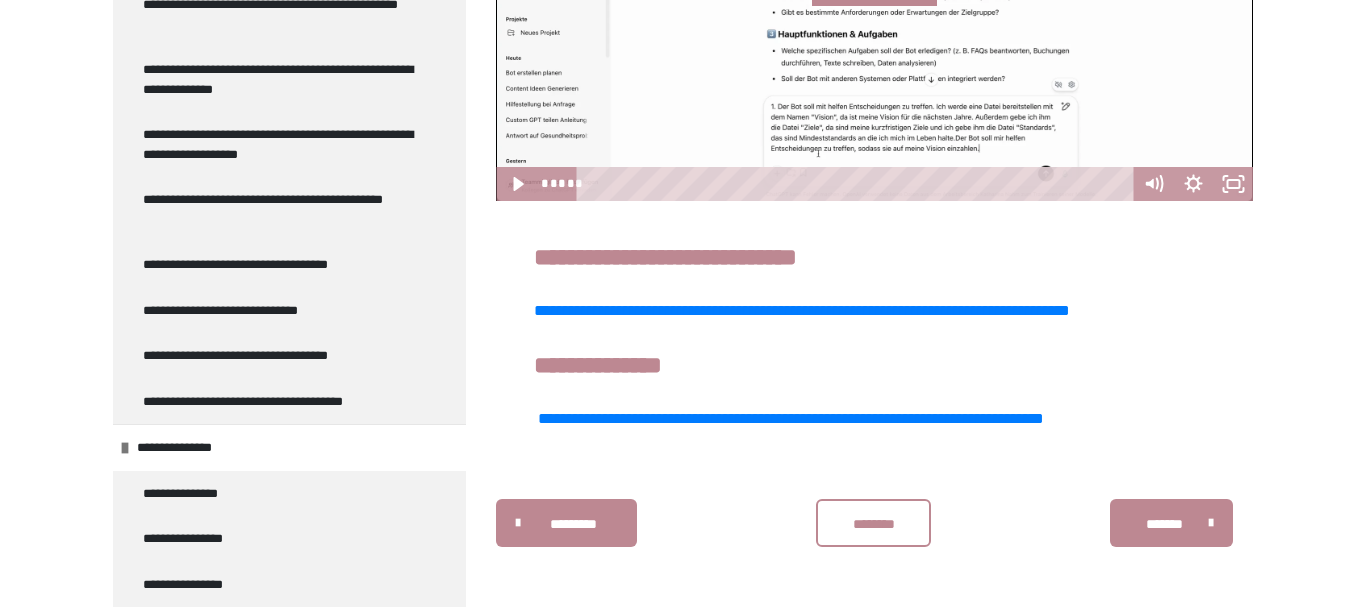 scroll, scrollTop: 1571, scrollLeft: 0, axis: vertical 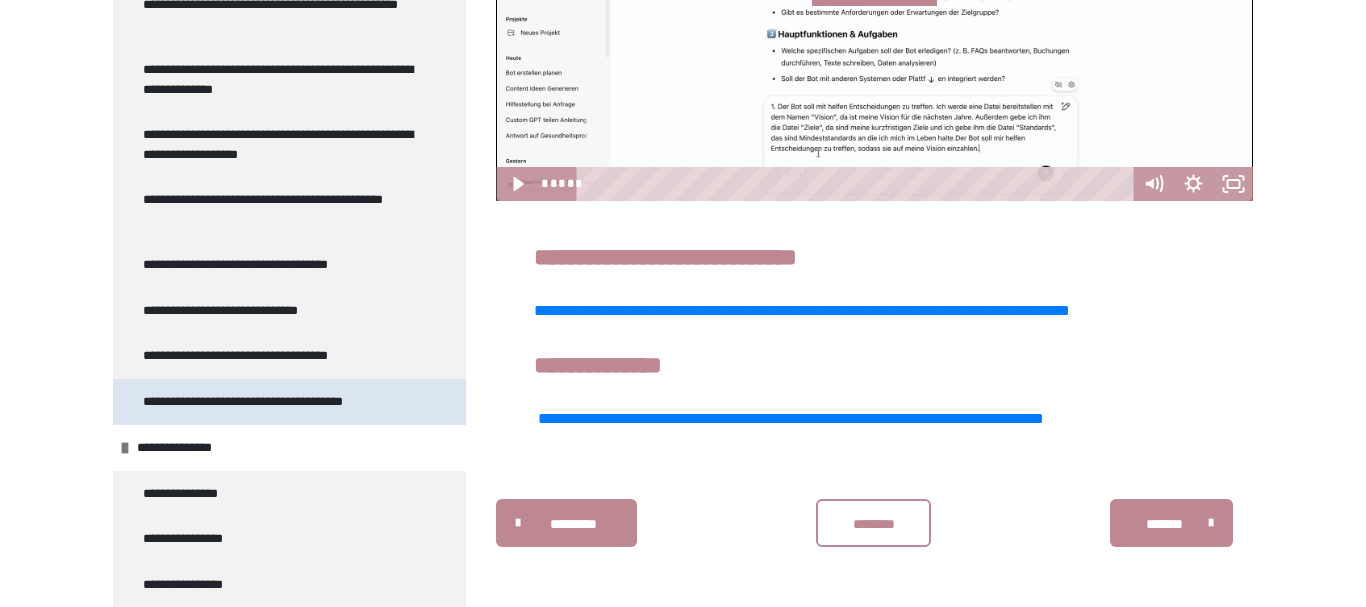 click on "**********" at bounding box center (266, 402) 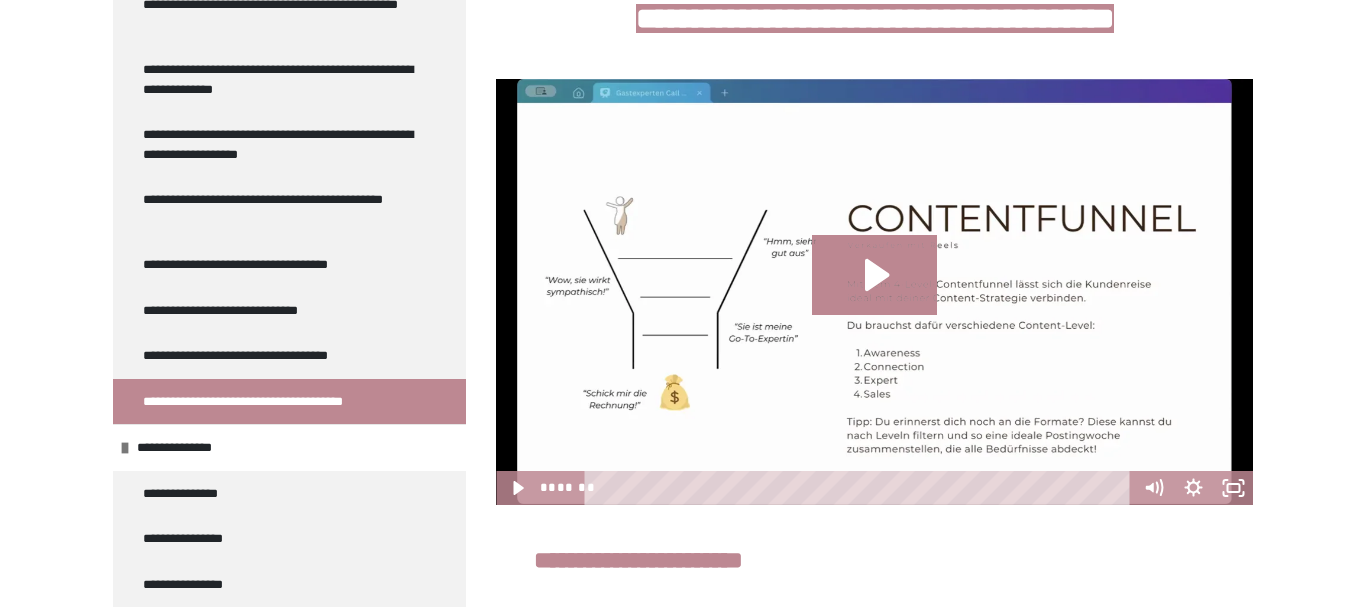 scroll, scrollTop: 441, scrollLeft: 0, axis: vertical 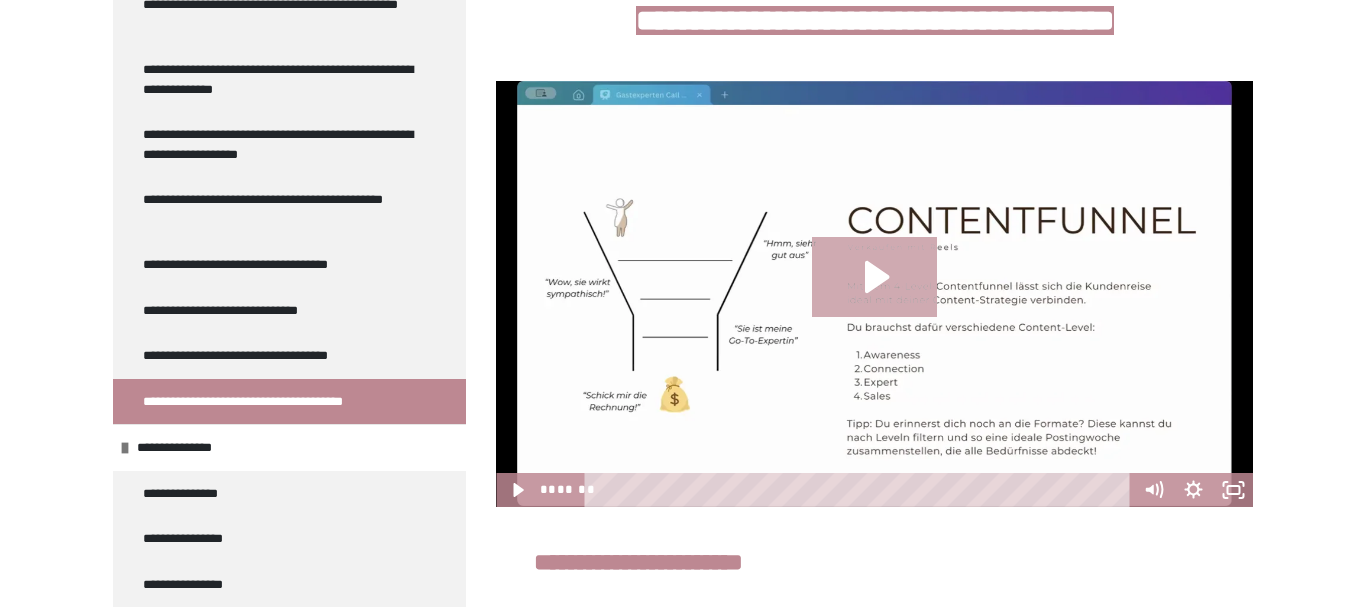 click 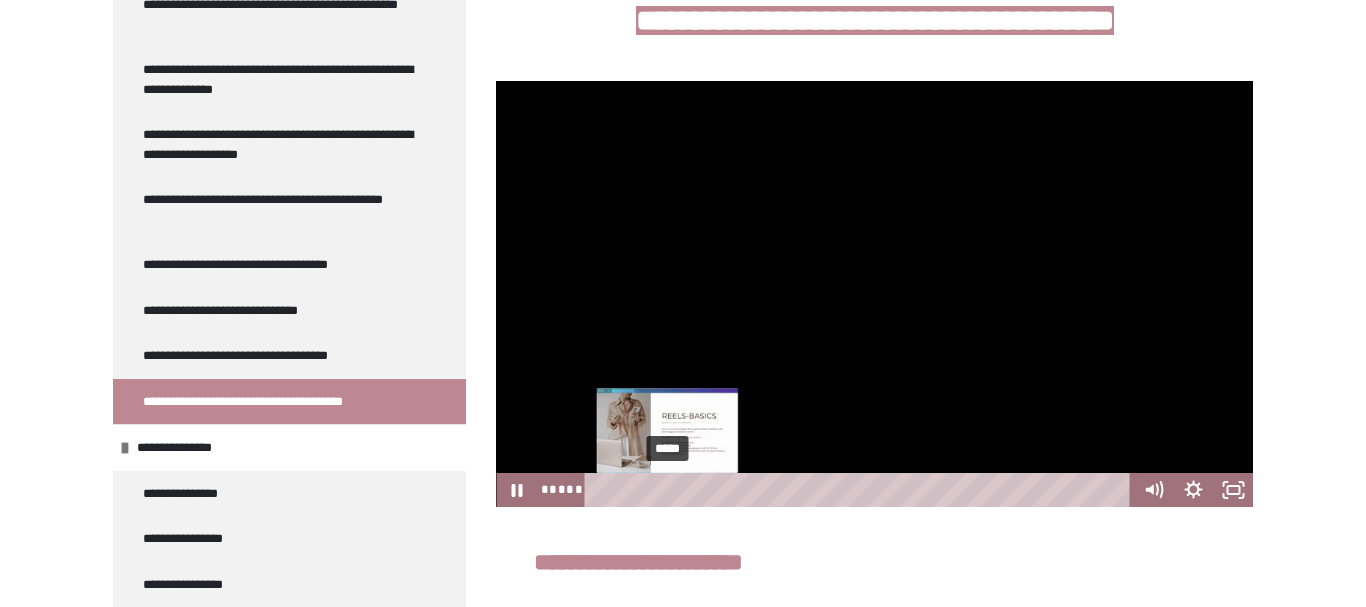 click on "*****" at bounding box center [860, 490] 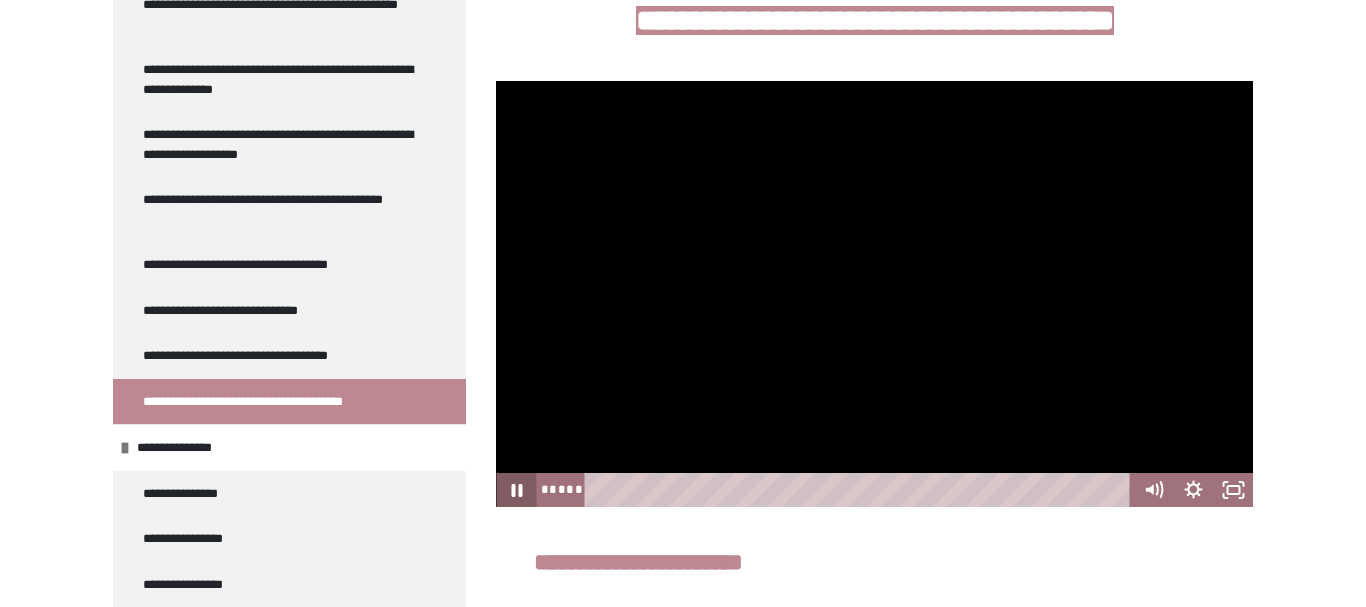 click 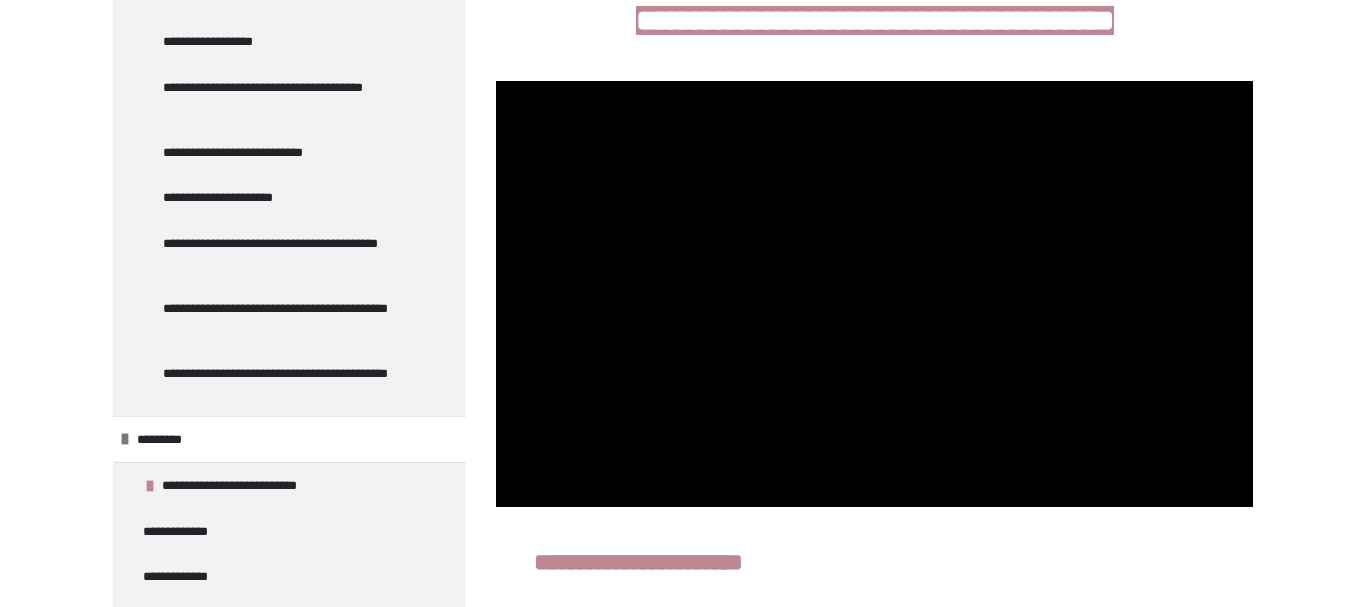 scroll, scrollTop: 0, scrollLeft: 0, axis: both 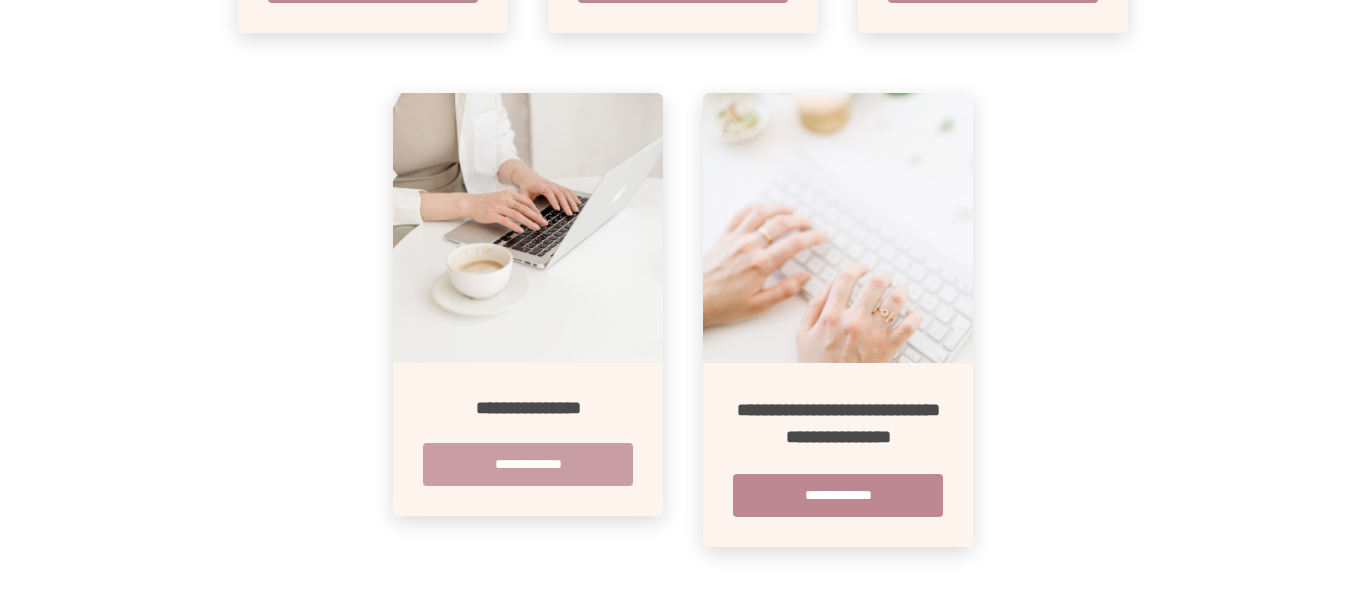 click on "**********" at bounding box center [528, 464] 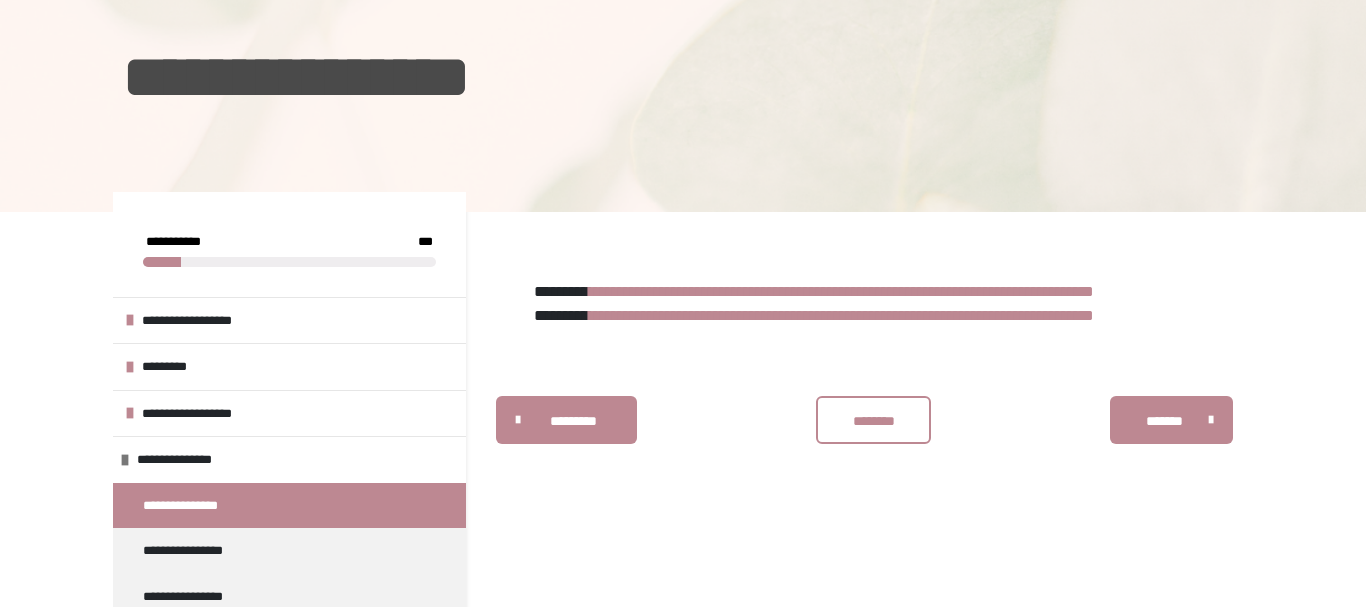 scroll, scrollTop: 0, scrollLeft: 0, axis: both 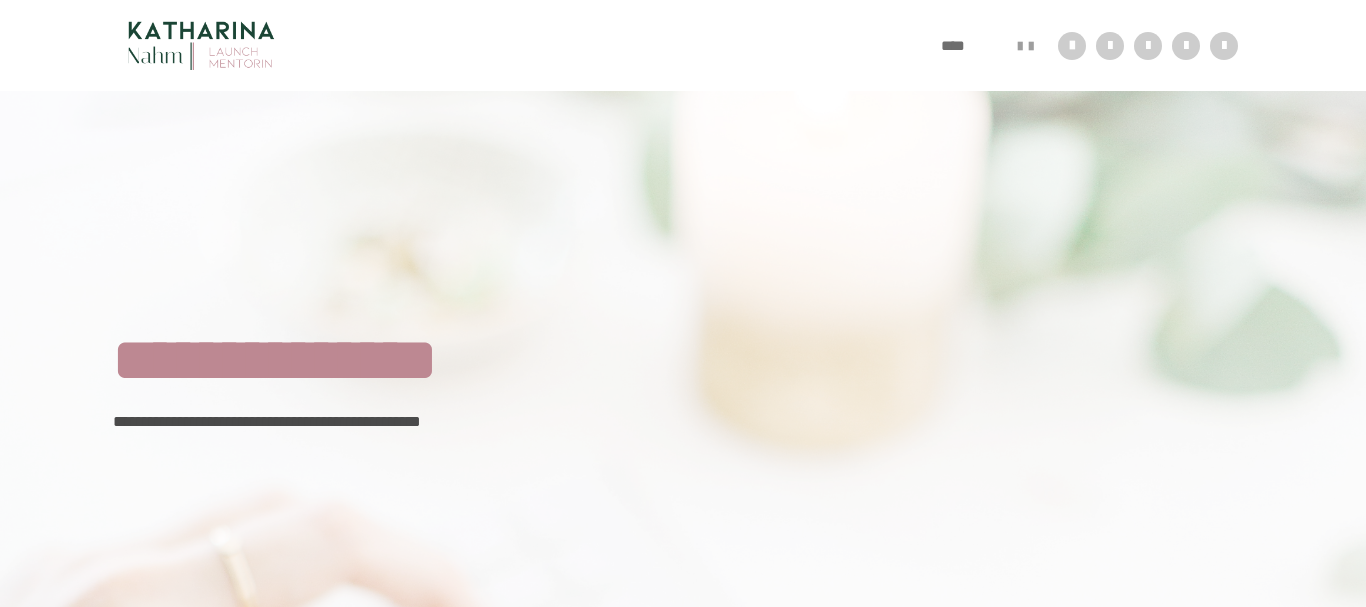 click on "****" at bounding box center (964, 46) 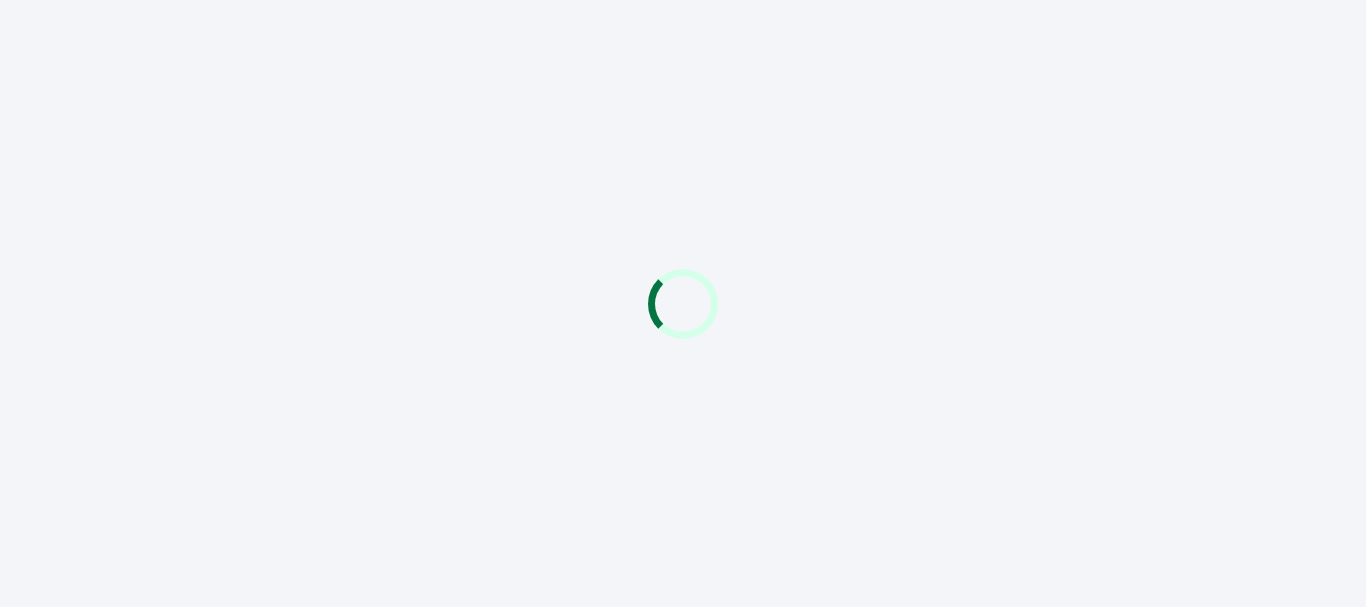 scroll, scrollTop: 0, scrollLeft: 0, axis: both 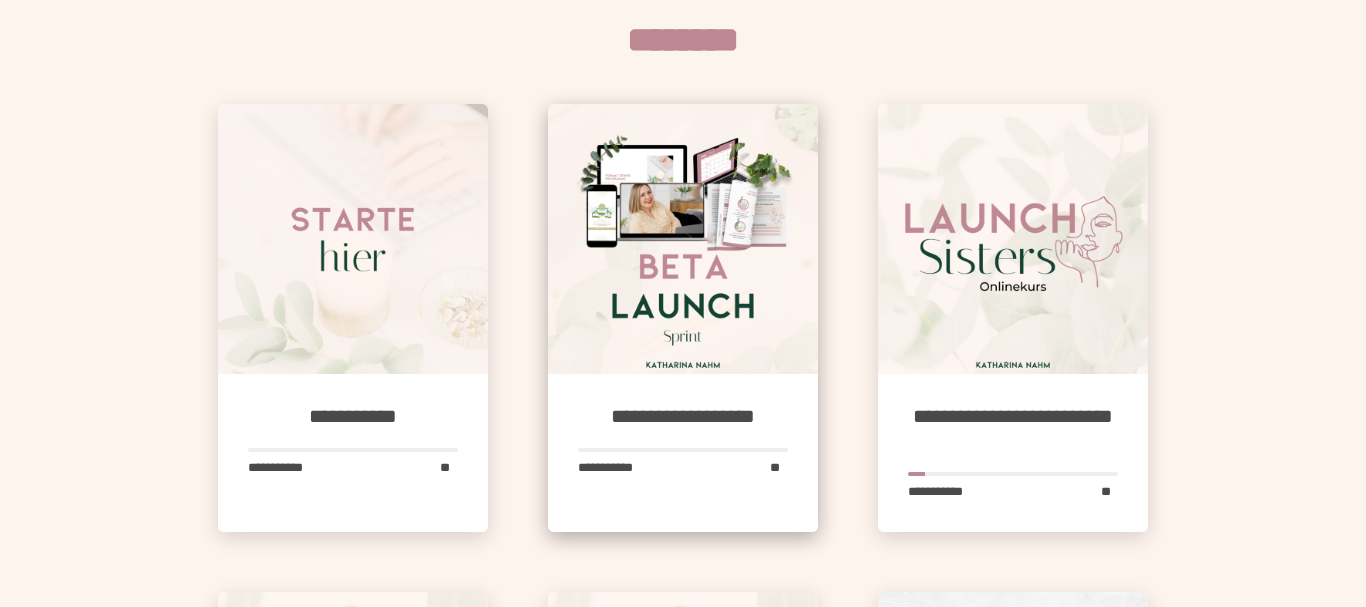 click at bounding box center (683, 239) 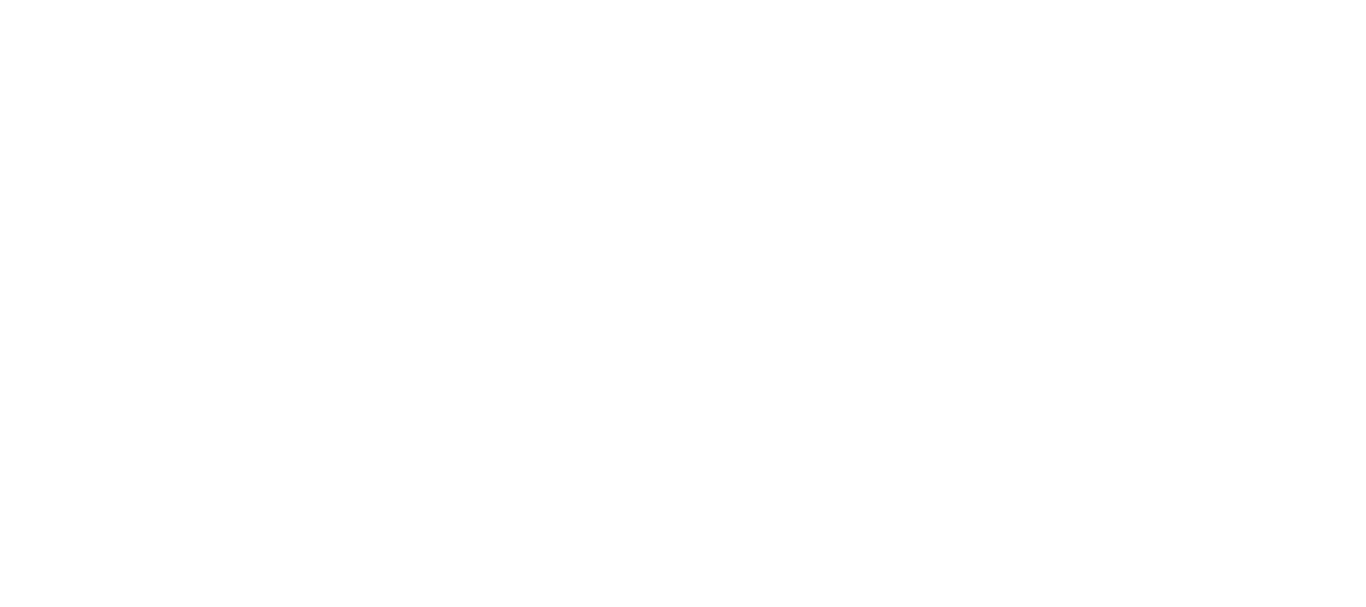 scroll, scrollTop: 0, scrollLeft: 0, axis: both 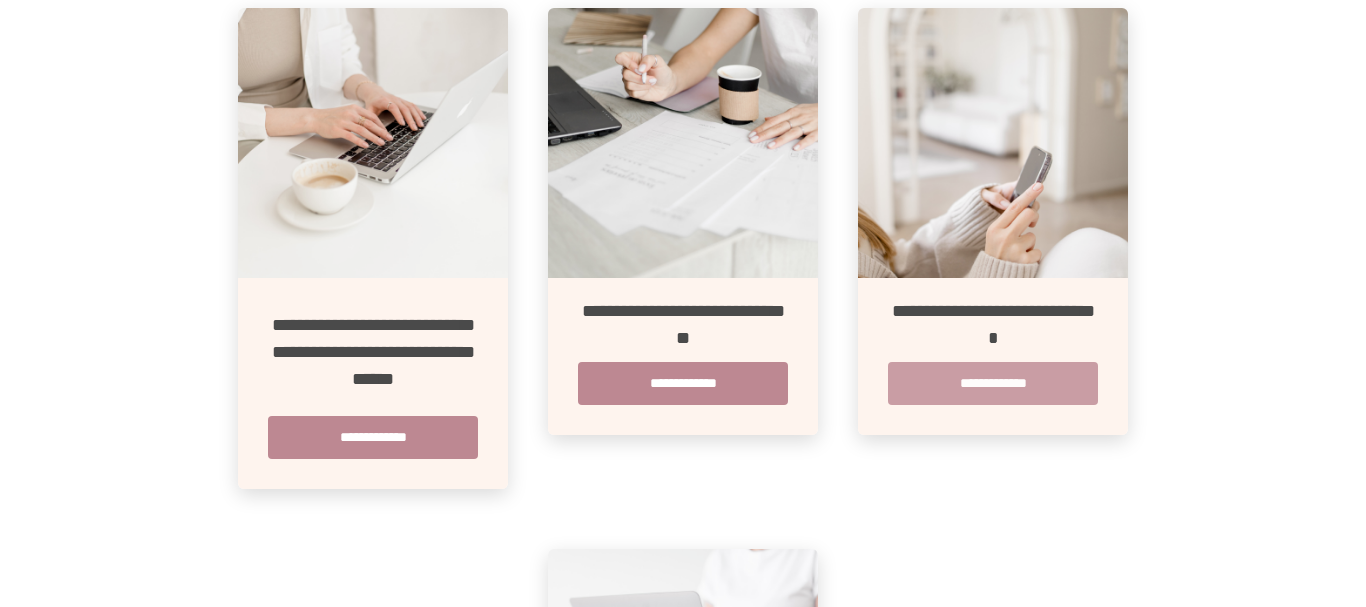 click on "**********" at bounding box center [993, 383] 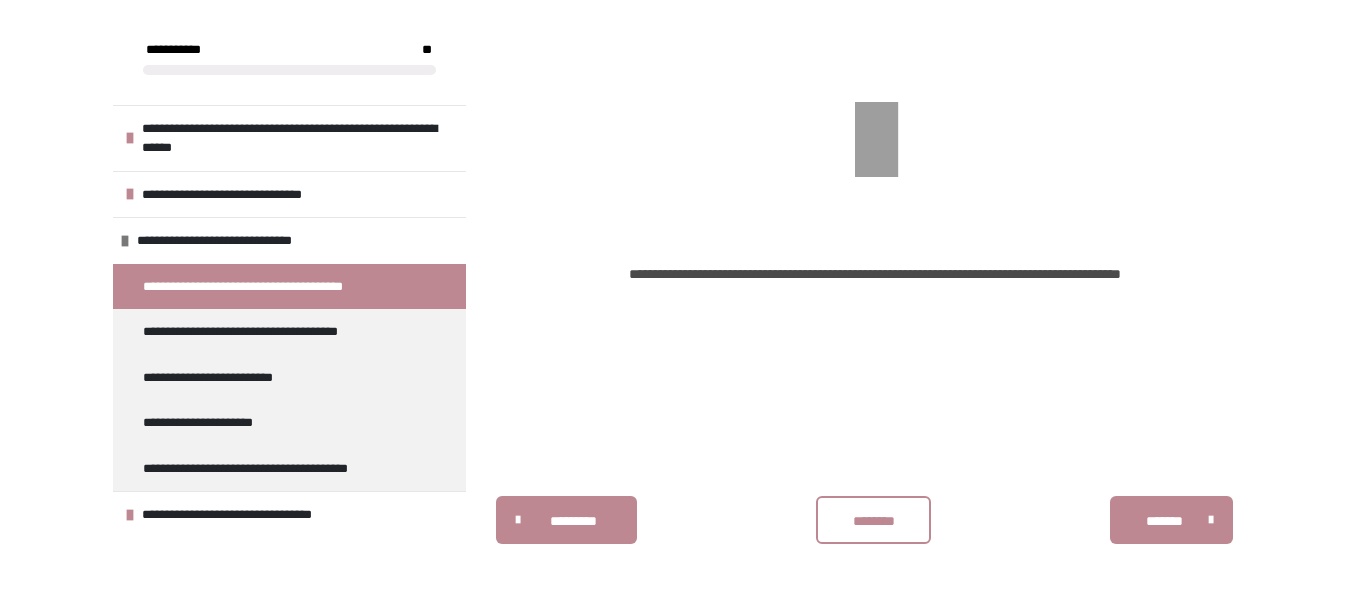 scroll, scrollTop: 0, scrollLeft: 0, axis: both 